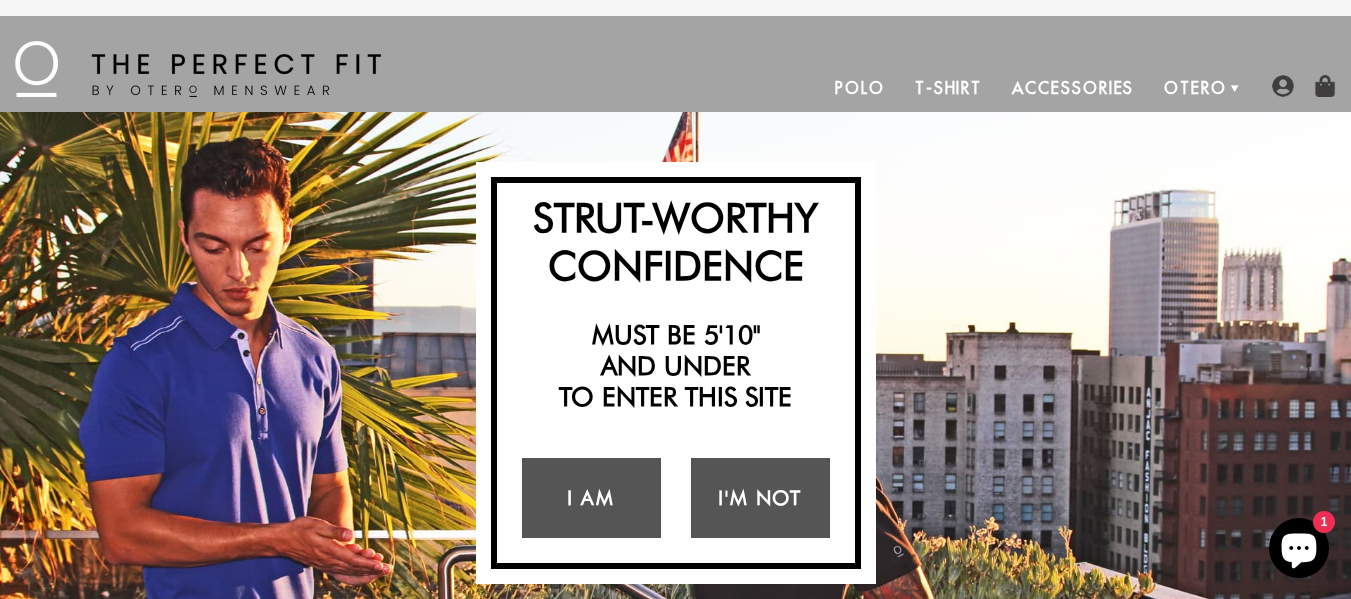 scroll, scrollTop: 0, scrollLeft: 0, axis: both 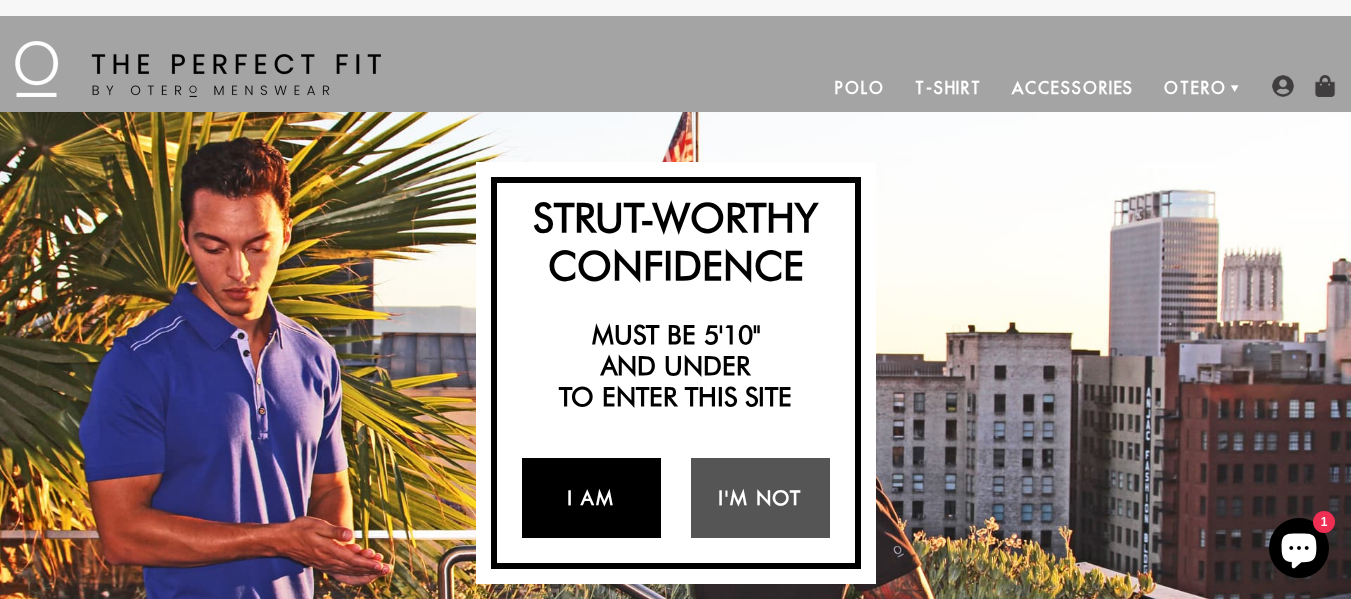 click on "I Am" at bounding box center (591, 498) 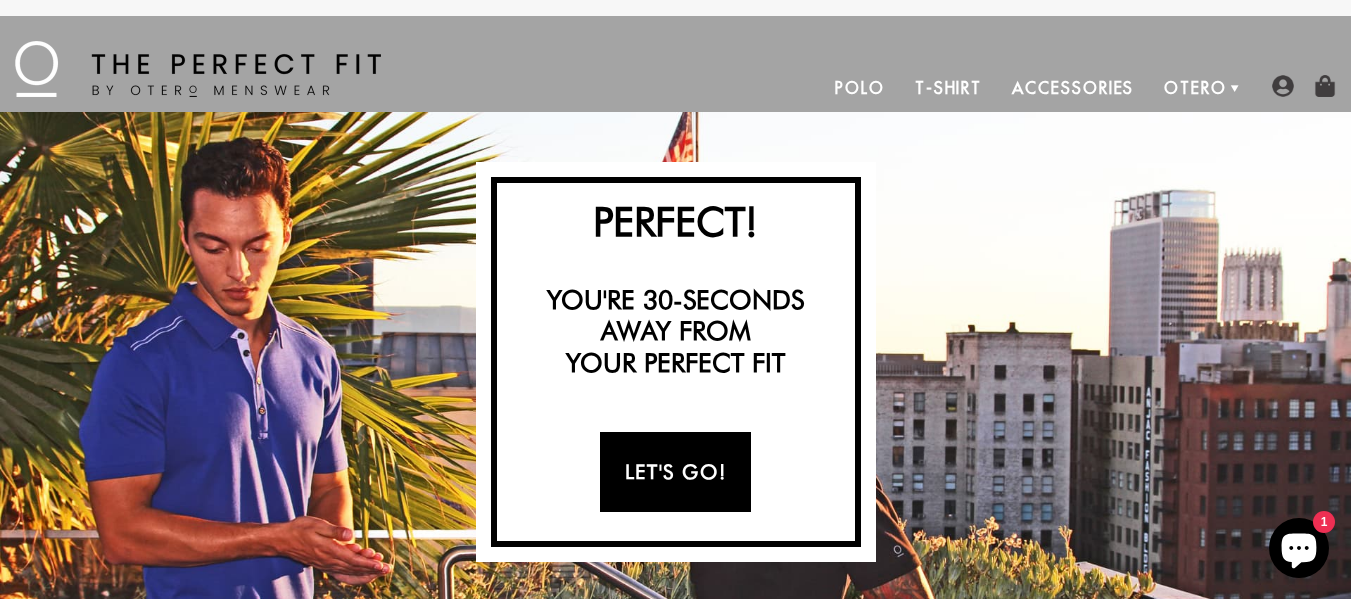 click on "Let's Go!" at bounding box center [675, 472] 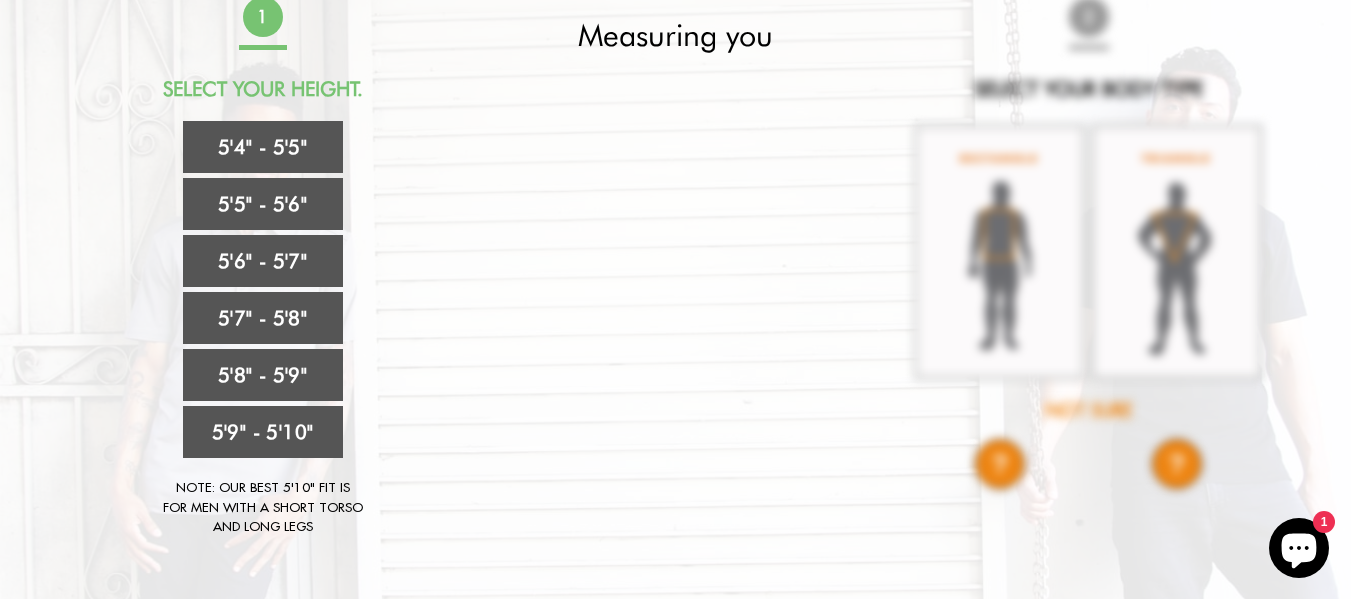 scroll, scrollTop: 166, scrollLeft: 0, axis: vertical 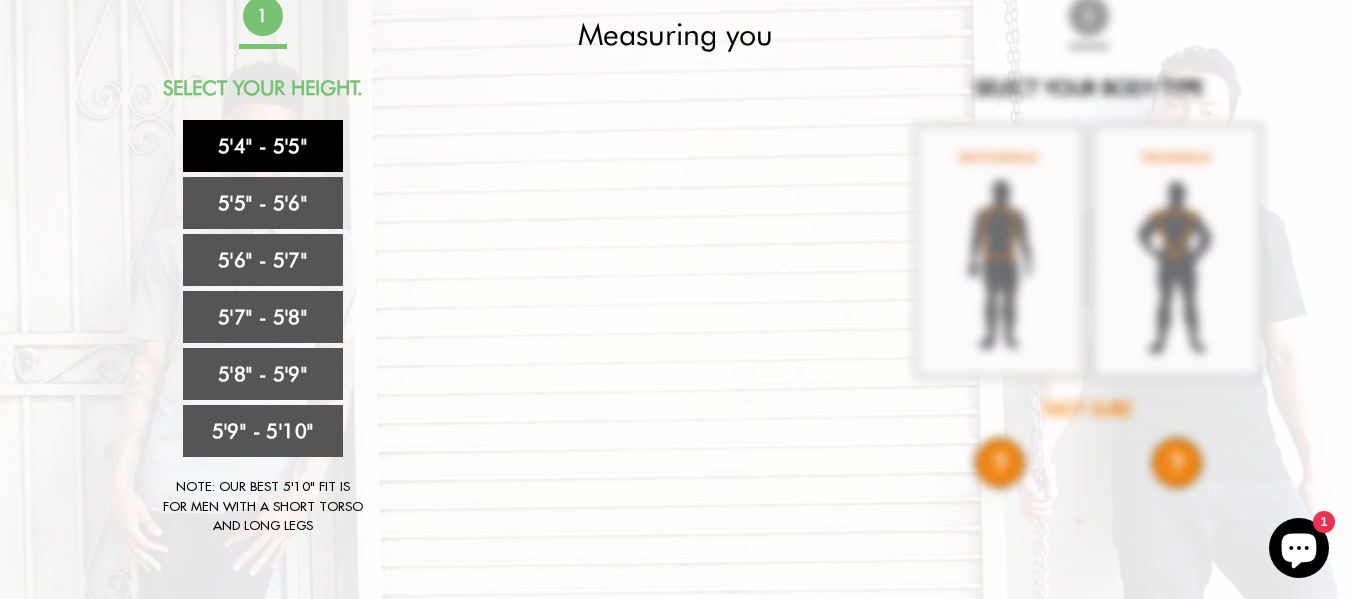 click on "5'4" - 5'5"" at bounding box center [263, 146] 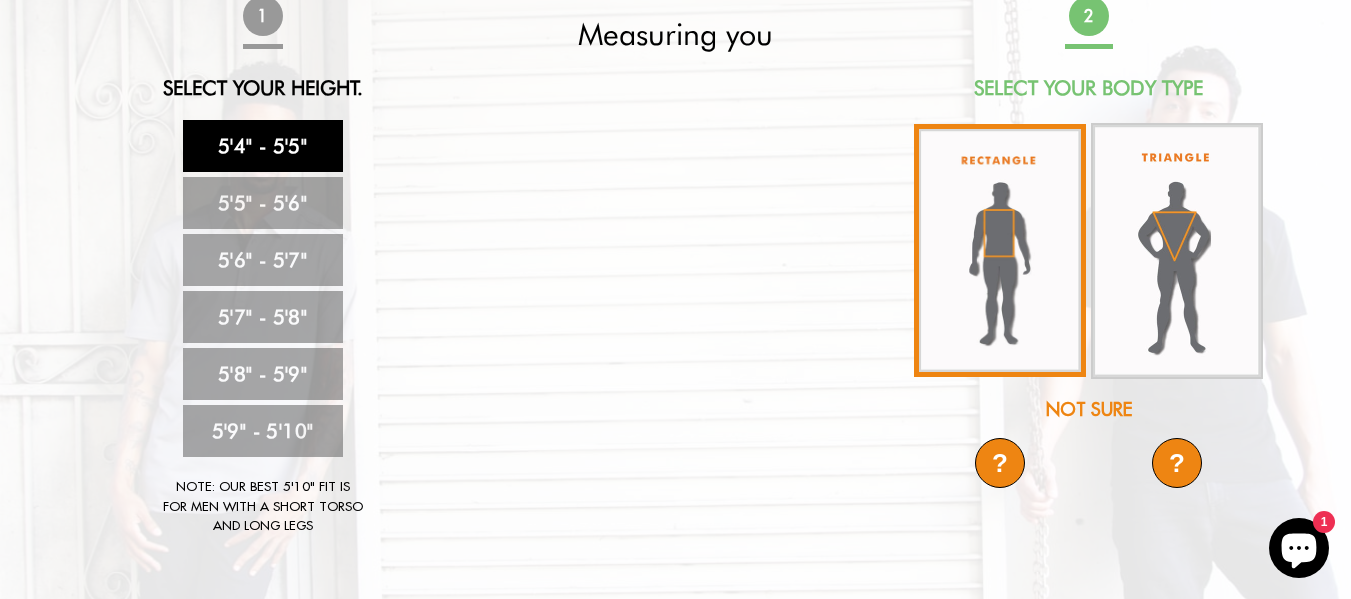 click at bounding box center [1000, 250] 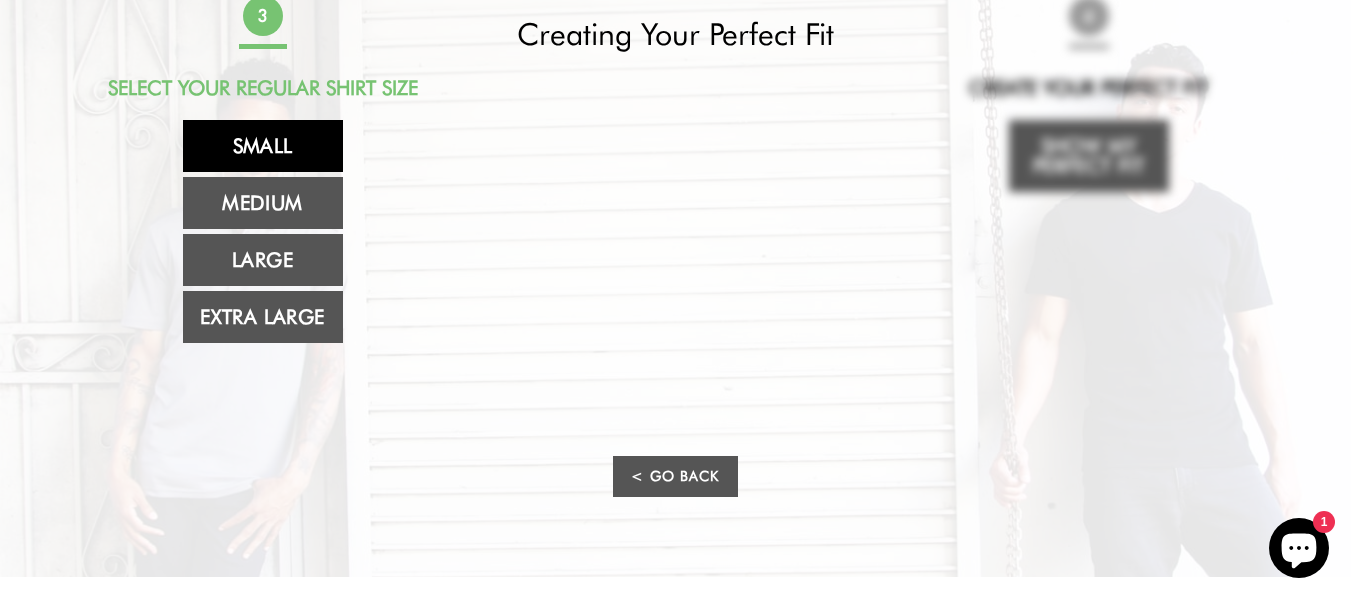 click on "Small" at bounding box center [263, 146] 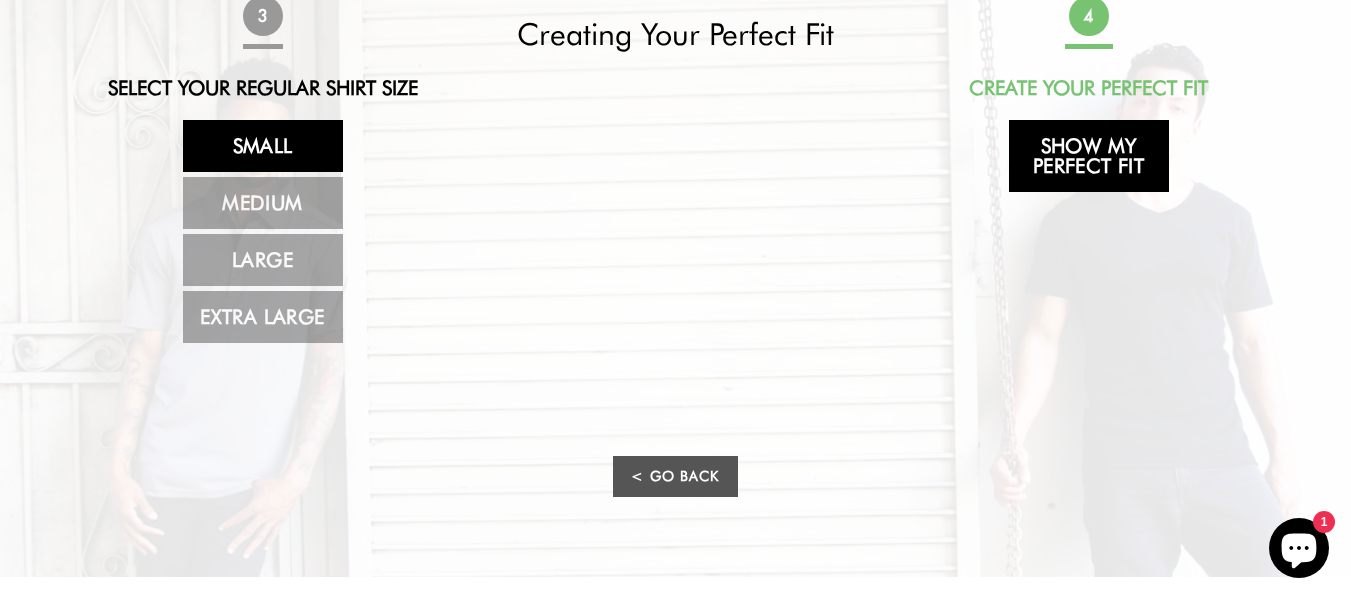 click on "Show My Perfect Fit" at bounding box center (1089, 156) 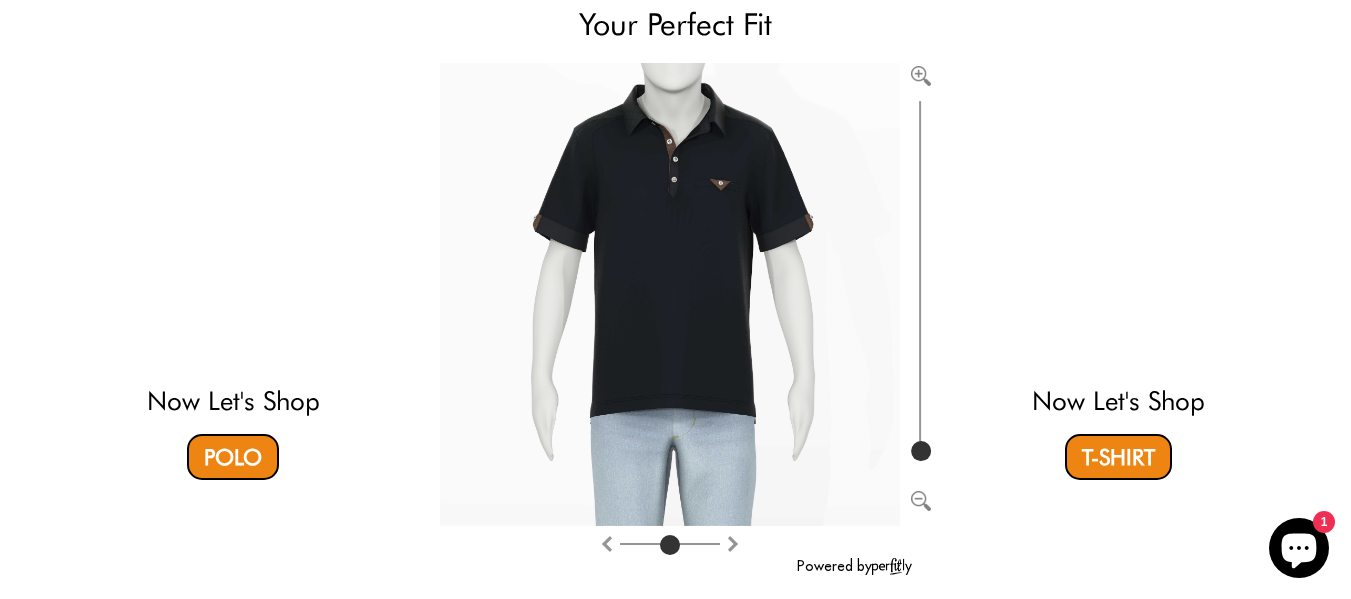 scroll, scrollTop: 0, scrollLeft: 0, axis: both 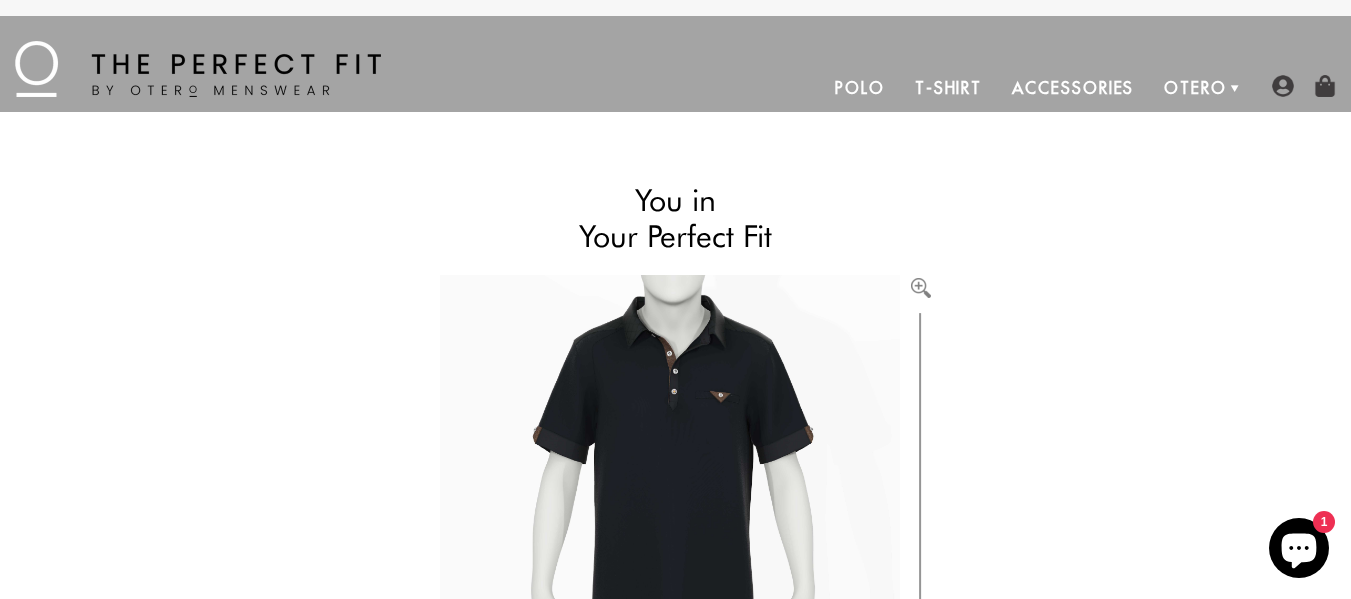 click on "Polo" at bounding box center (860, 88) 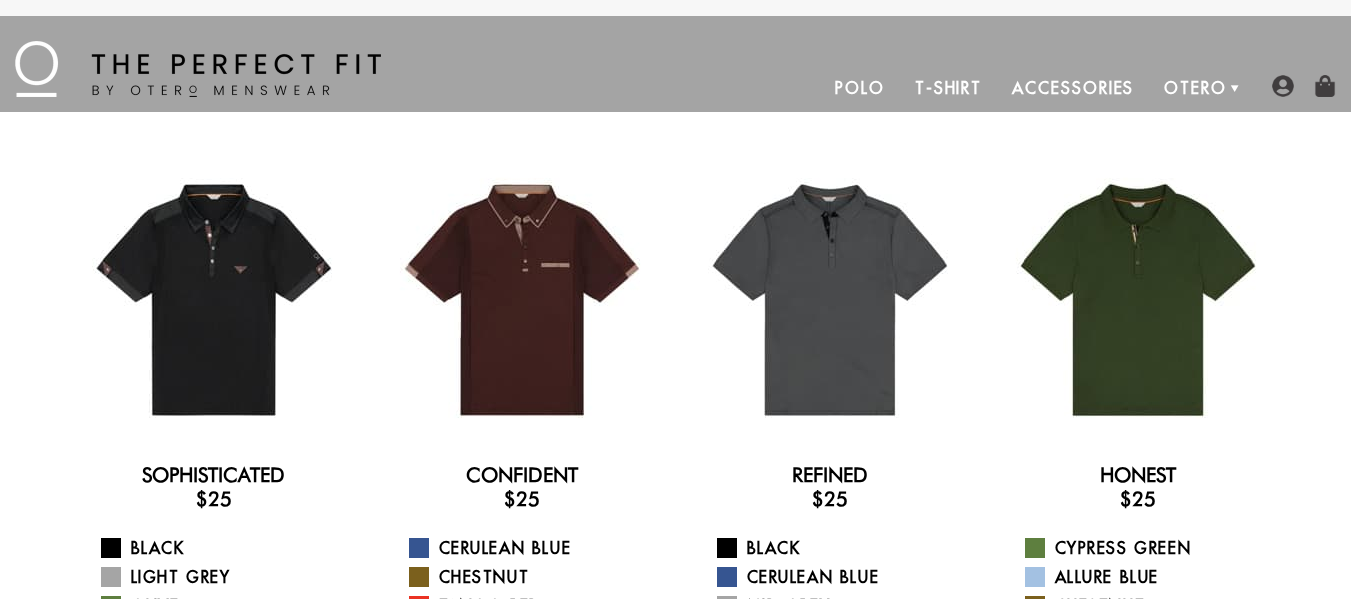 scroll, scrollTop: 0, scrollLeft: 0, axis: both 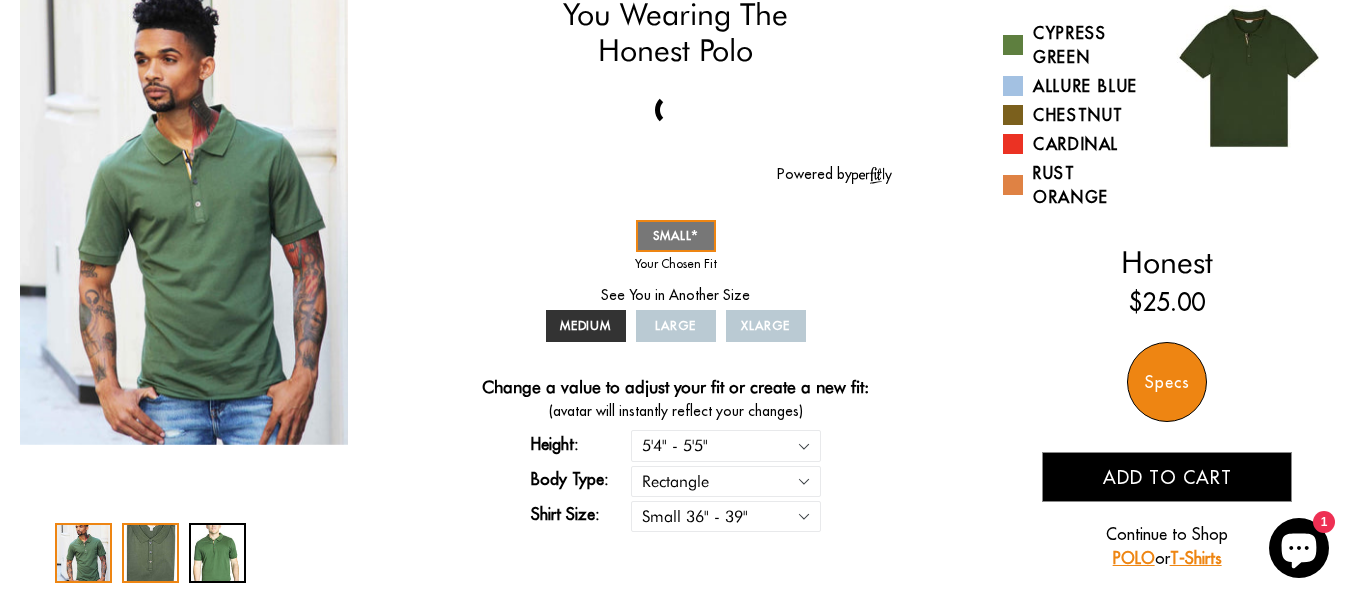 click at bounding box center (150, 553) 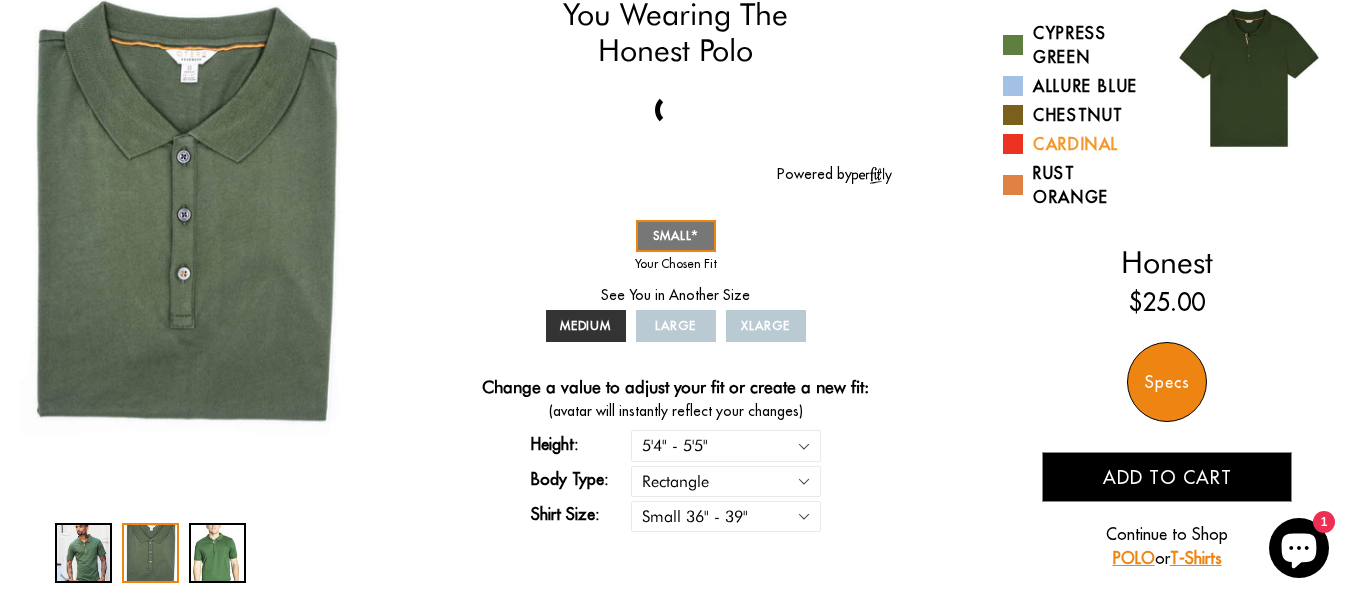 click at bounding box center [1013, 144] 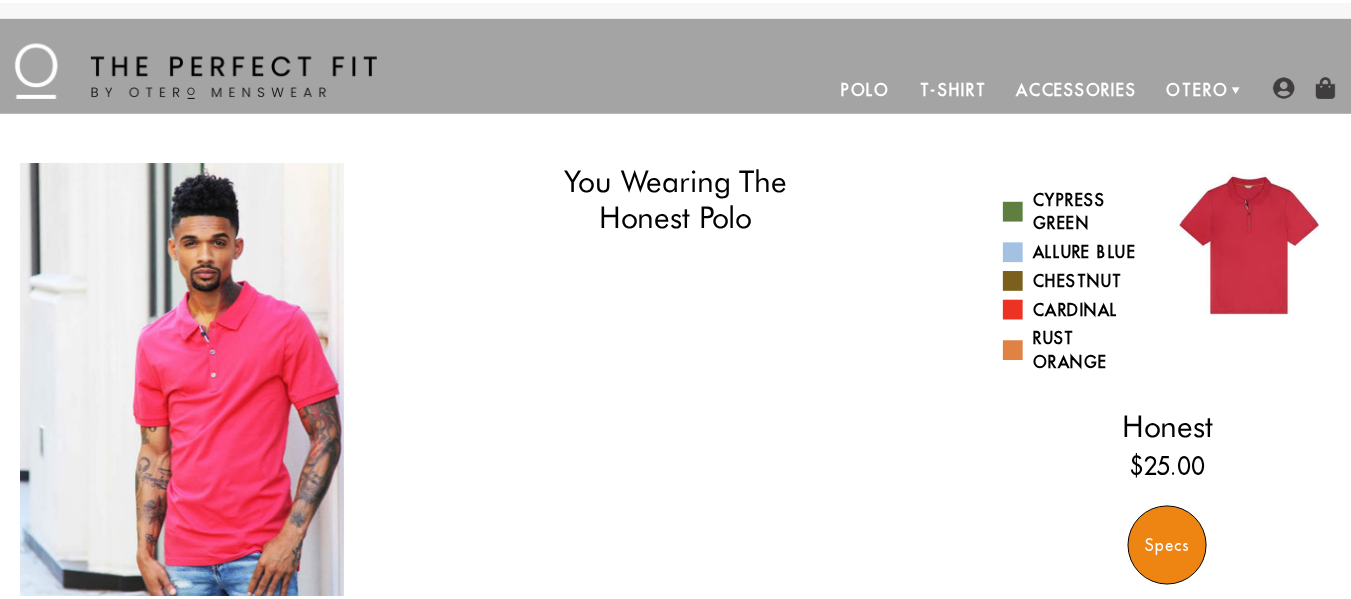 scroll, scrollTop: 0, scrollLeft: 0, axis: both 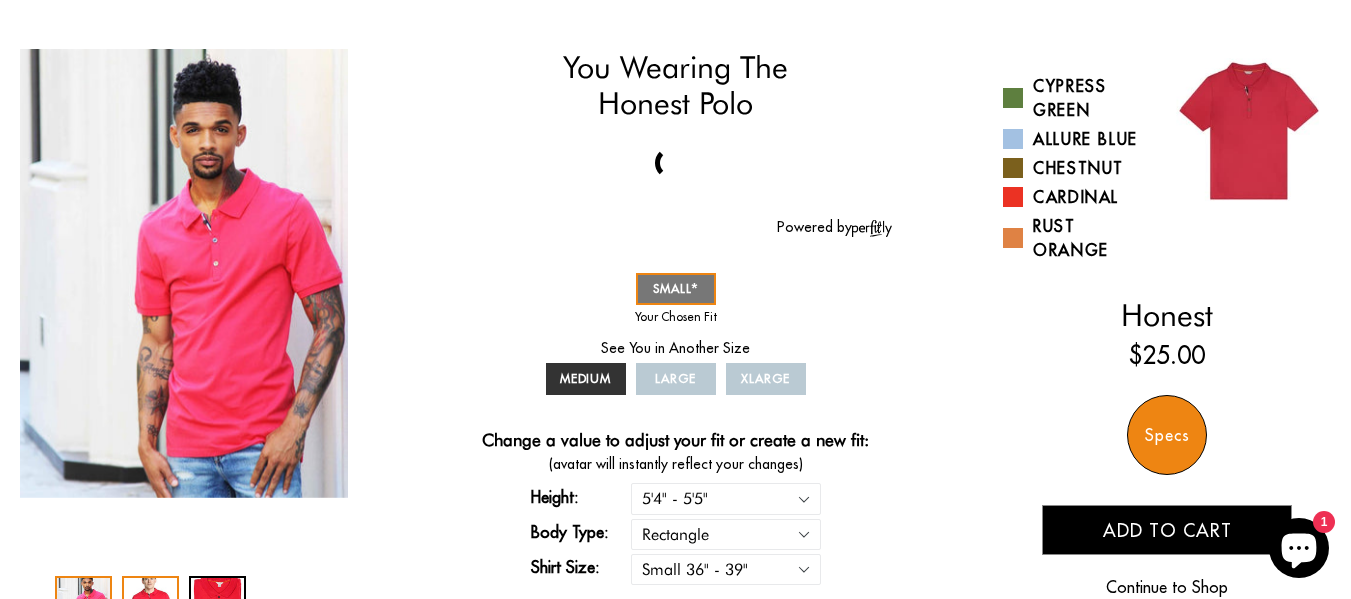 click at bounding box center [150, 606] 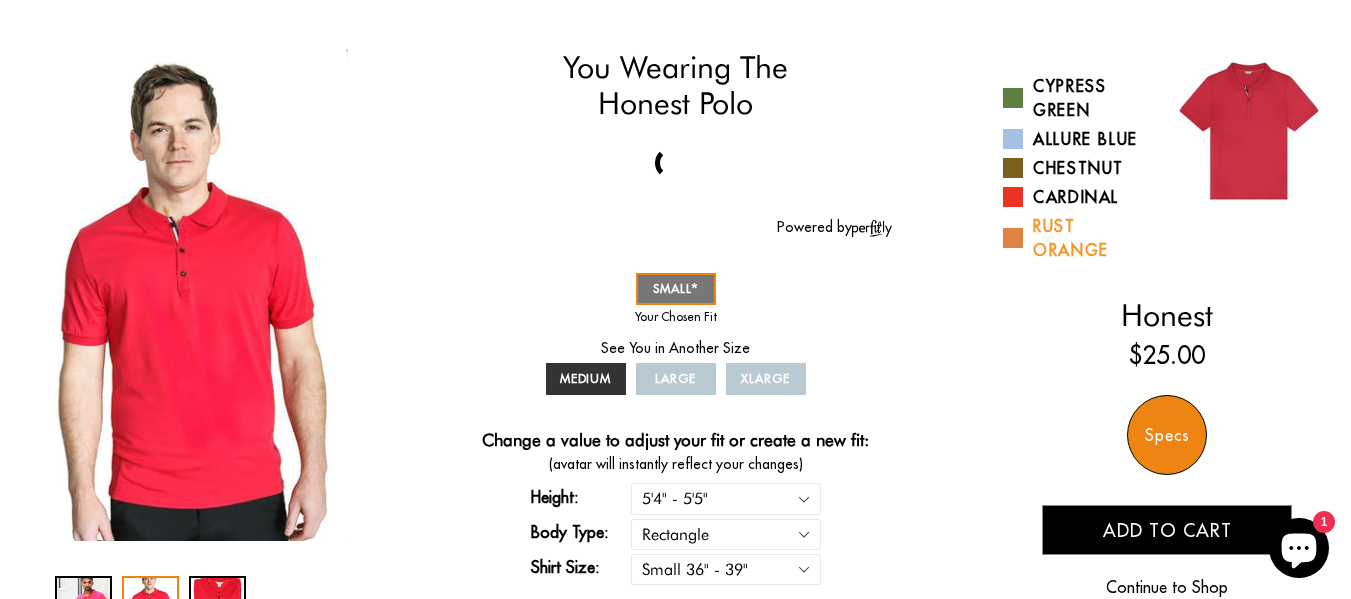 click at bounding box center [1013, 238] 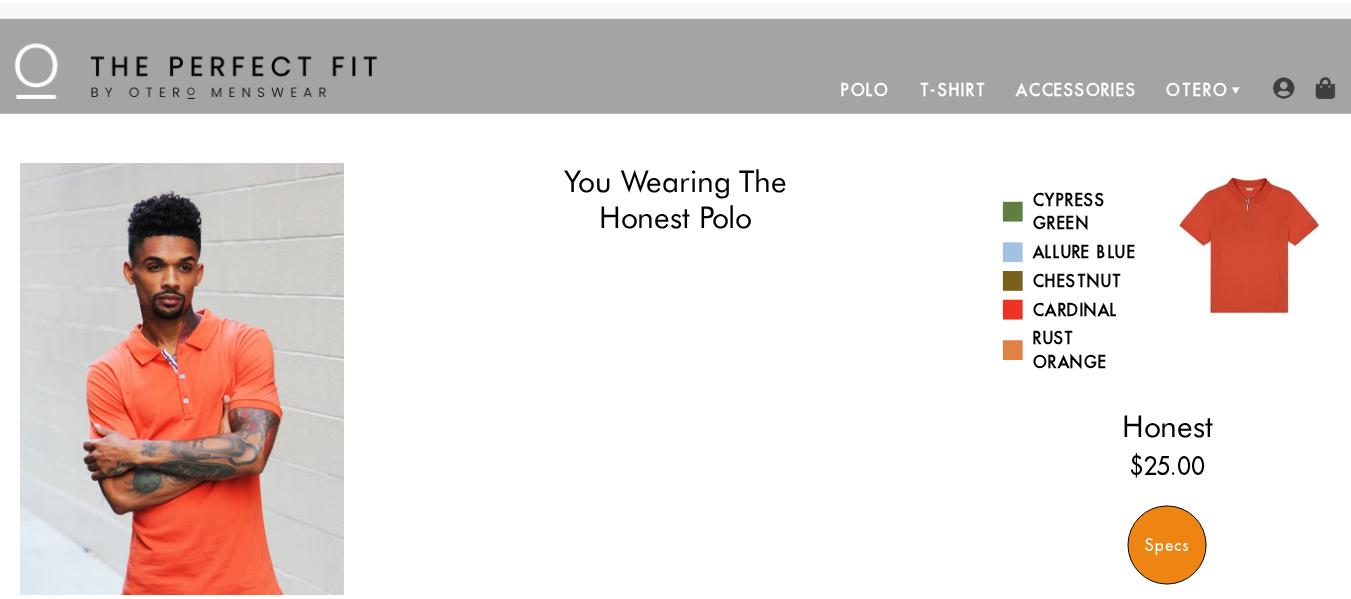 scroll, scrollTop: 0, scrollLeft: 0, axis: both 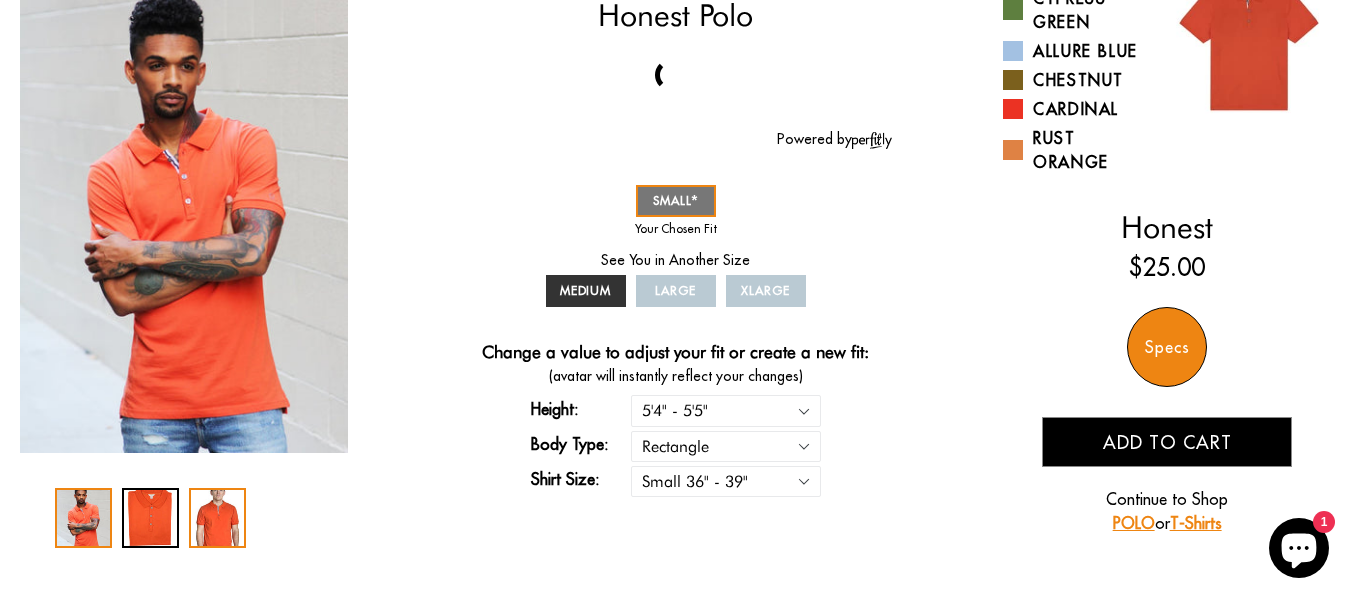 click at bounding box center (217, 518) 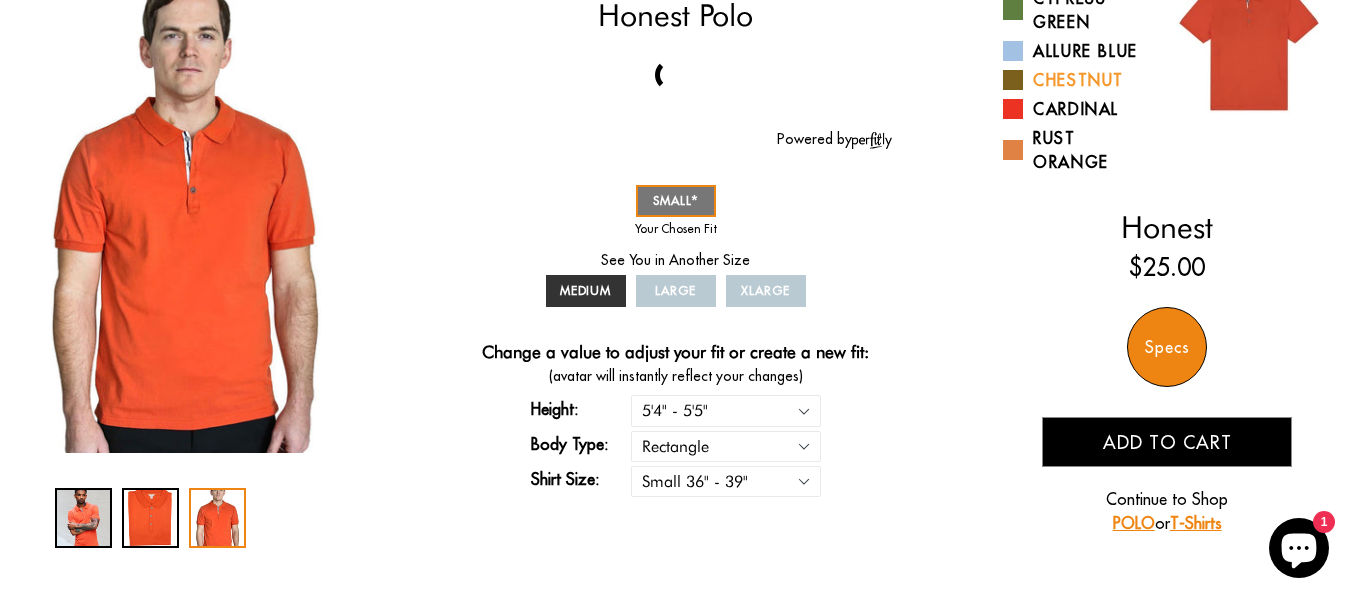 scroll, scrollTop: 144, scrollLeft: 0, axis: vertical 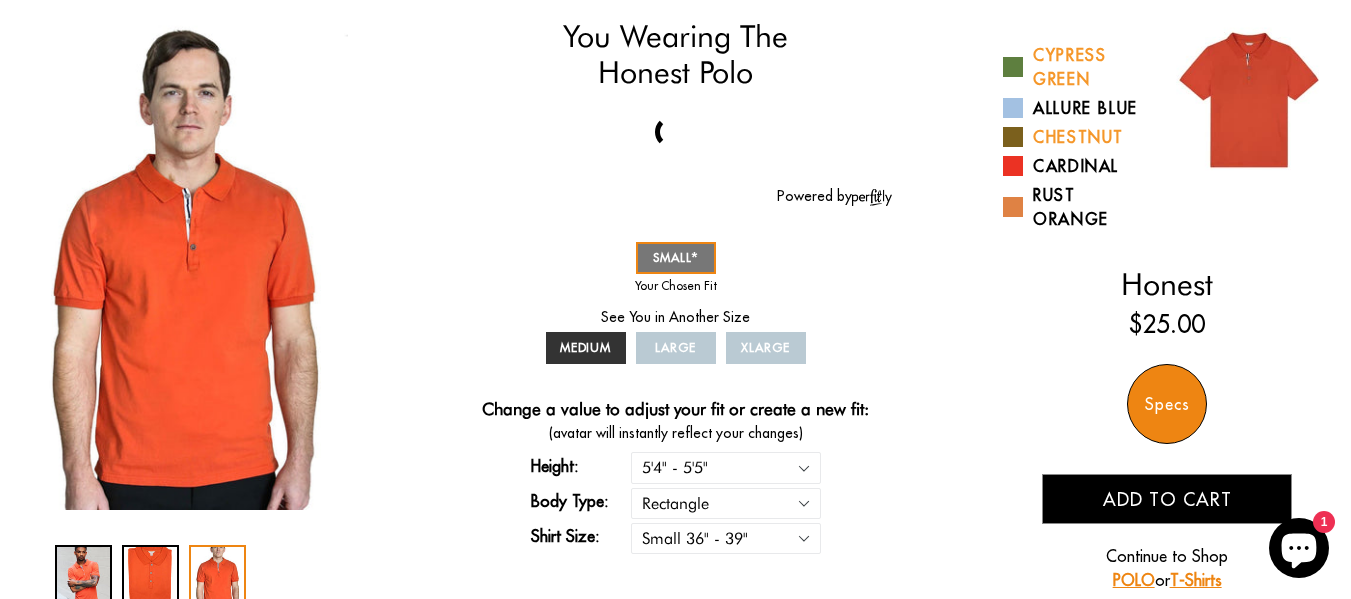 click at bounding box center (1013, 67) 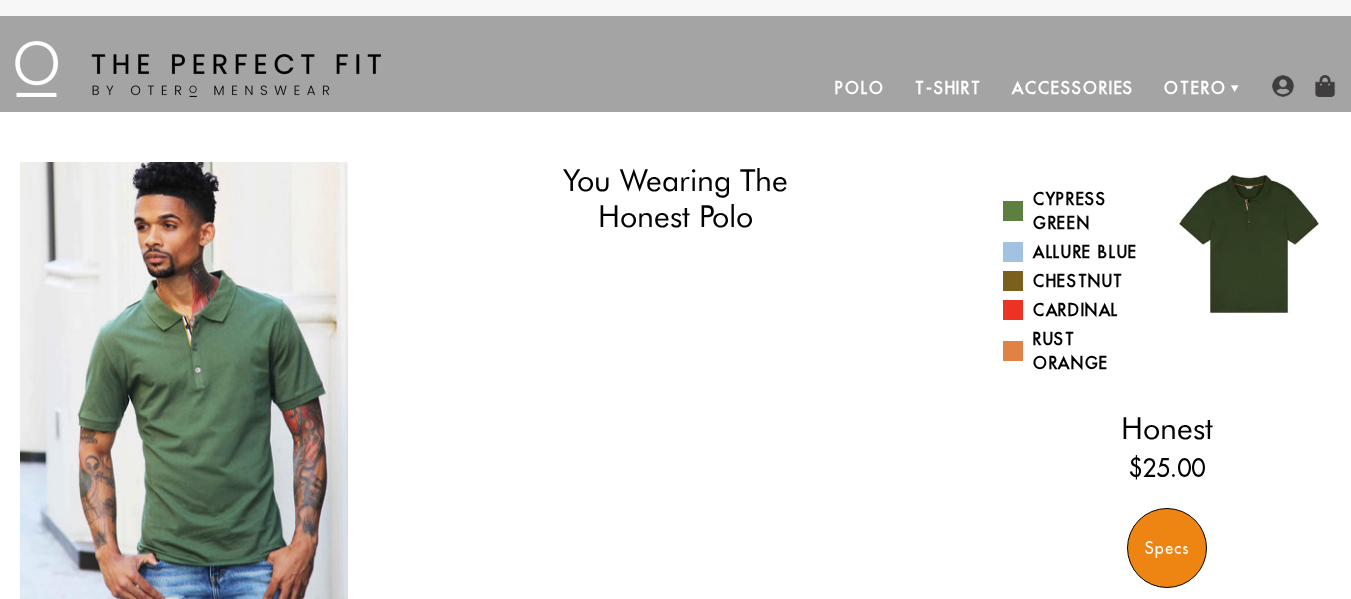 scroll, scrollTop: 0, scrollLeft: 0, axis: both 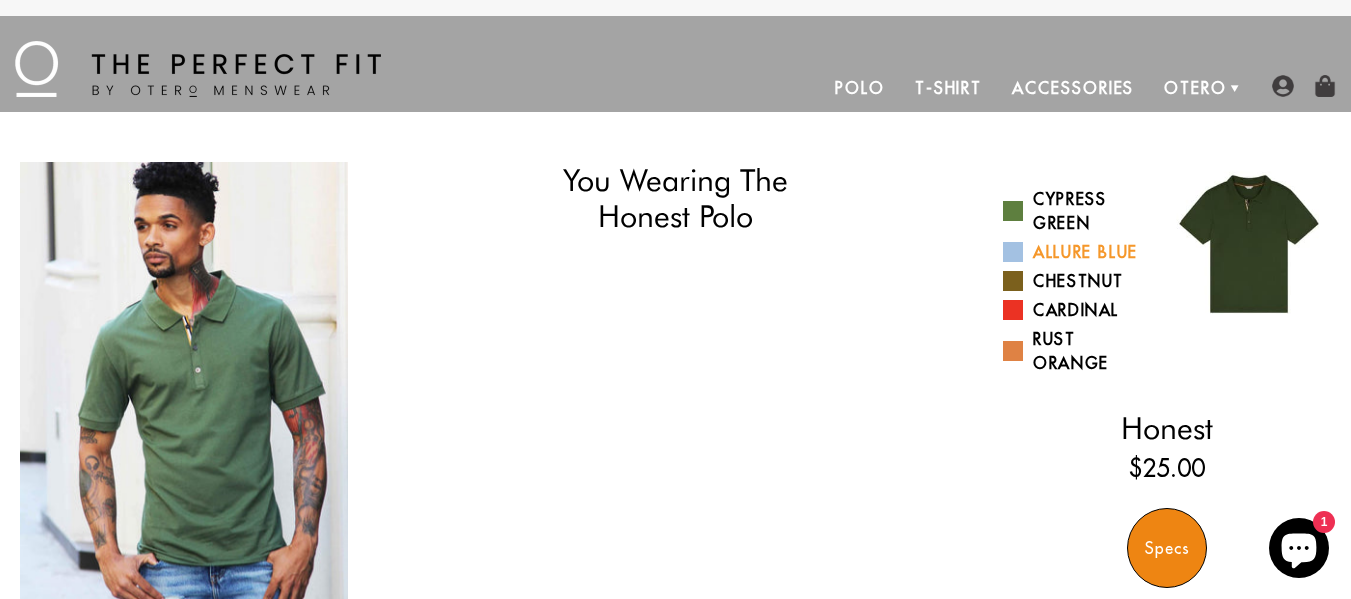click at bounding box center (1013, 252) 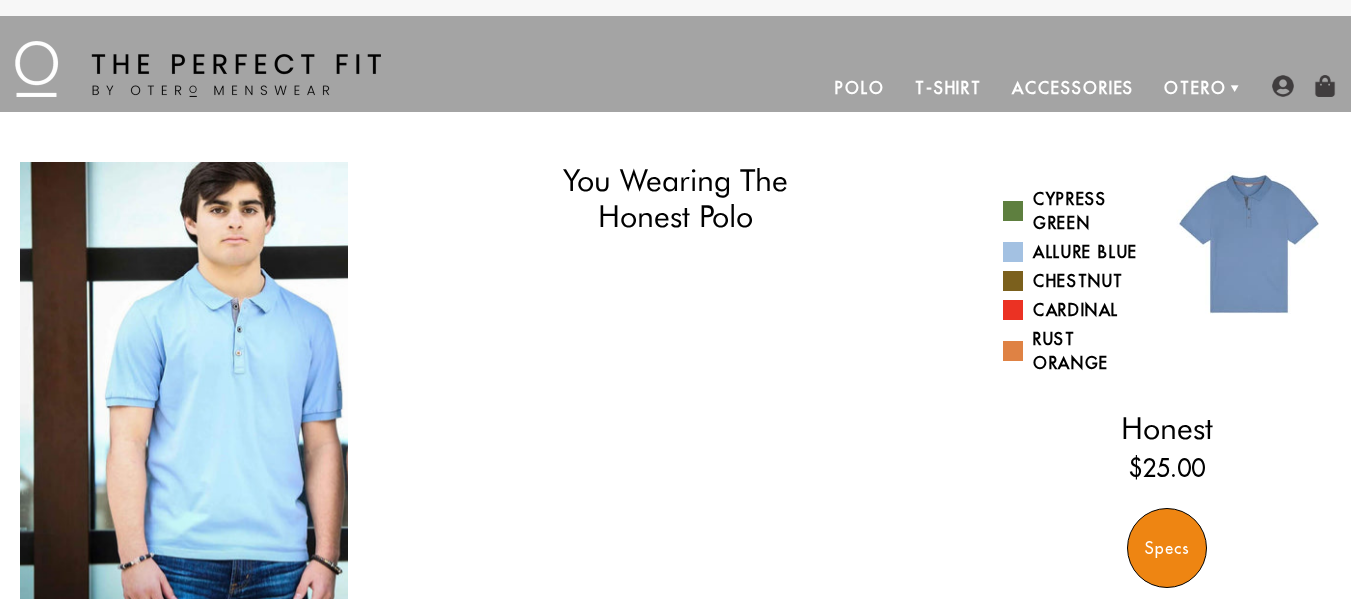 scroll, scrollTop: 0, scrollLeft: 0, axis: both 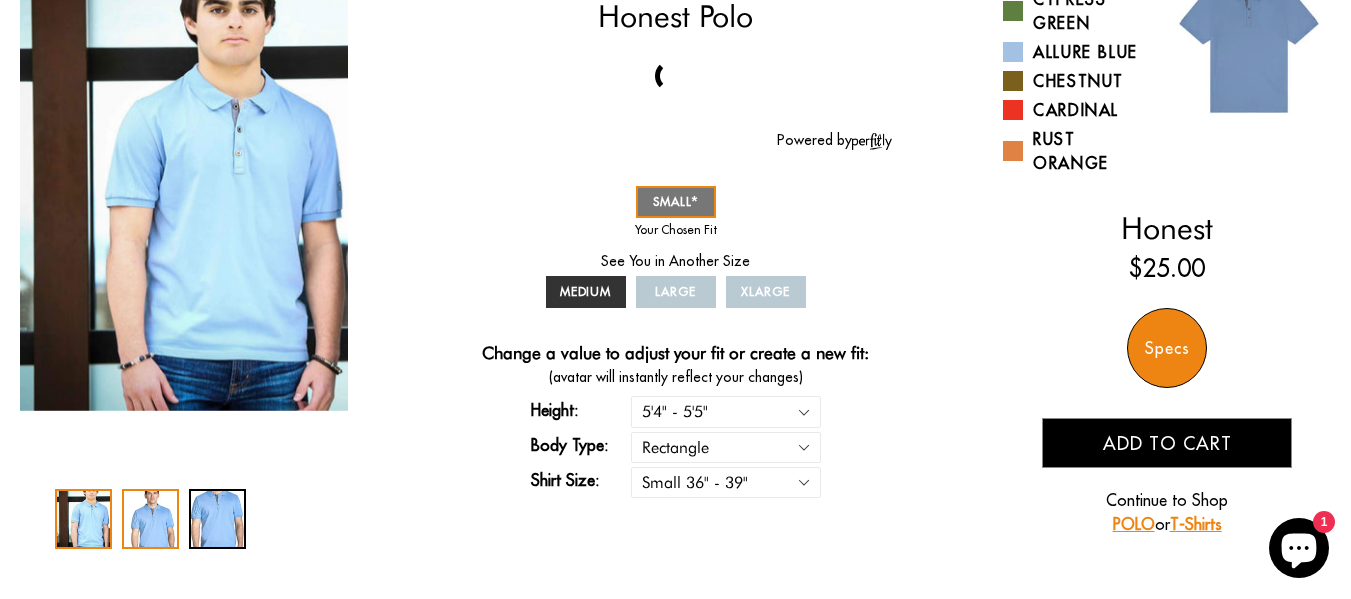 click at bounding box center [150, 519] 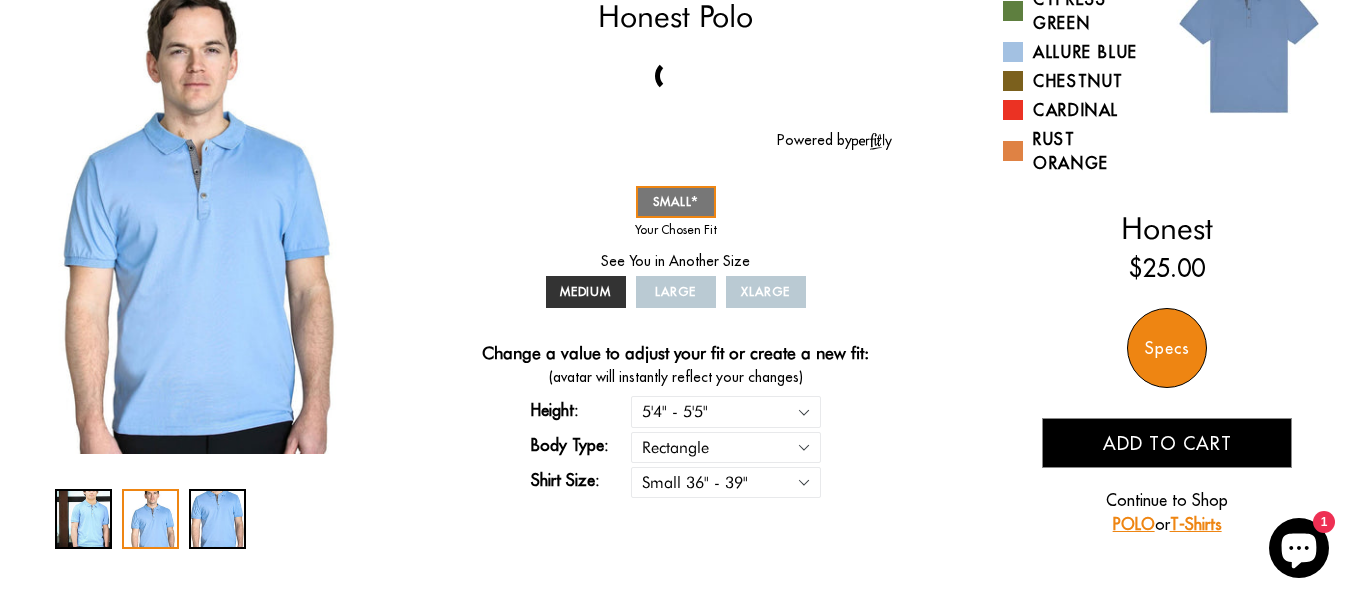 click at bounding box center [184, 519] 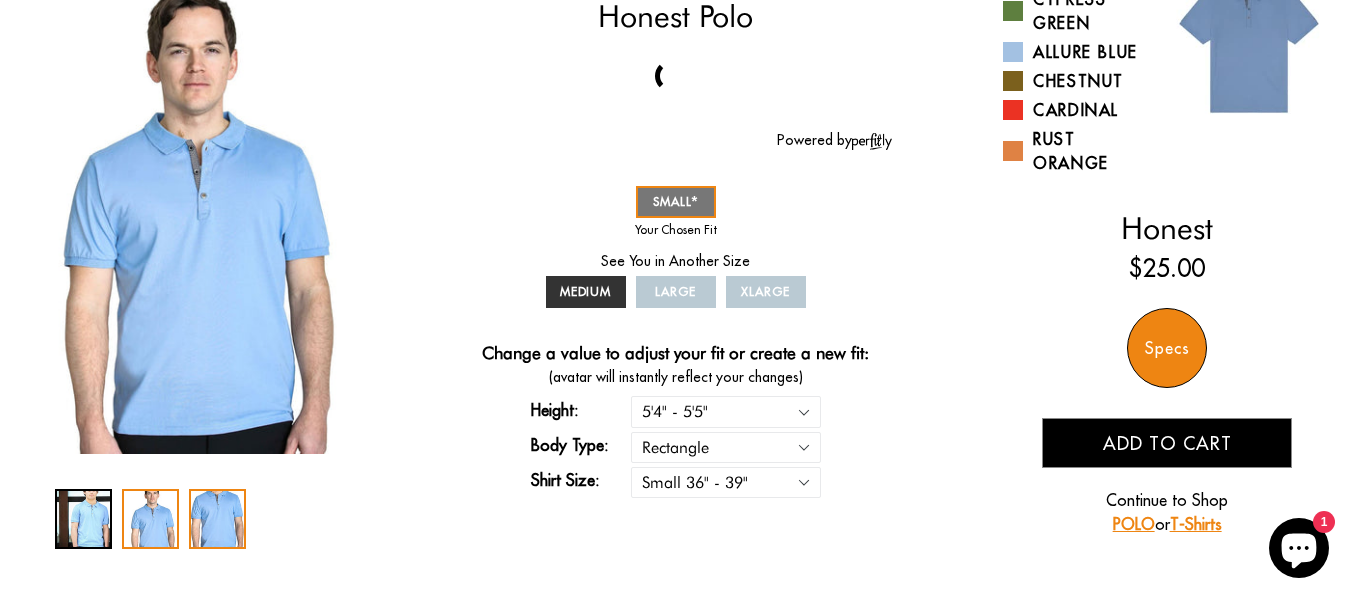 click at bounding box center [217, 519] 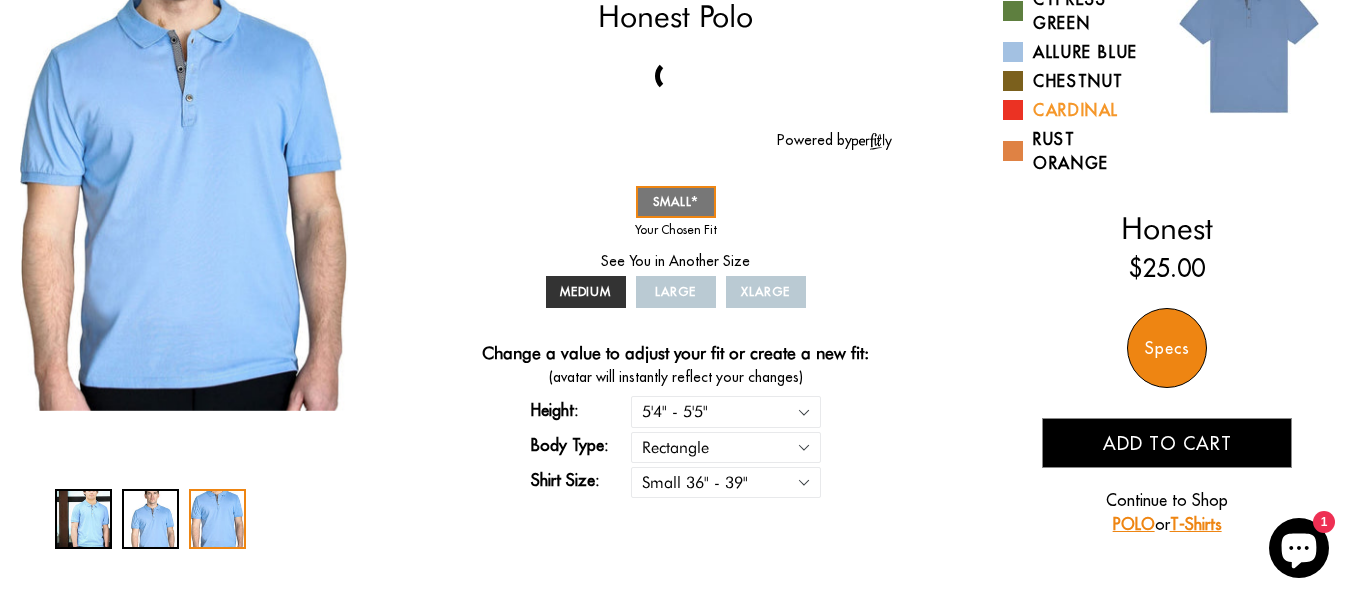 click at bounding box center (1013, 110) 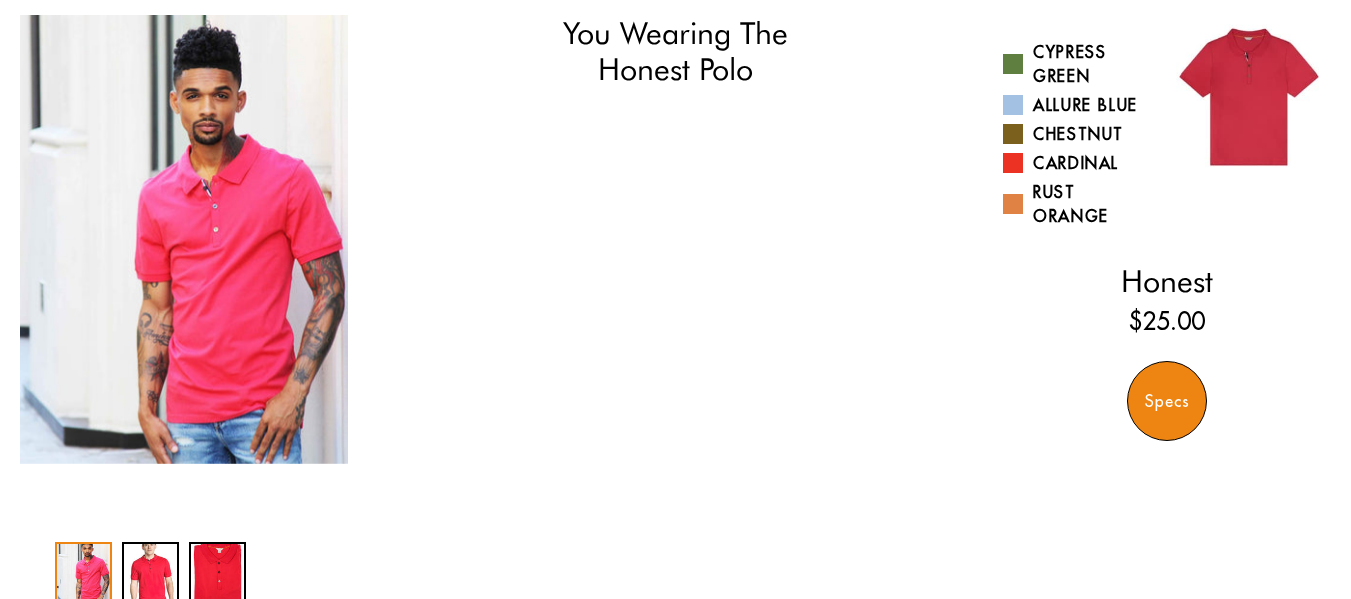 scroll, scrollTop: 200, scrollLeft: 0, axis: vertical 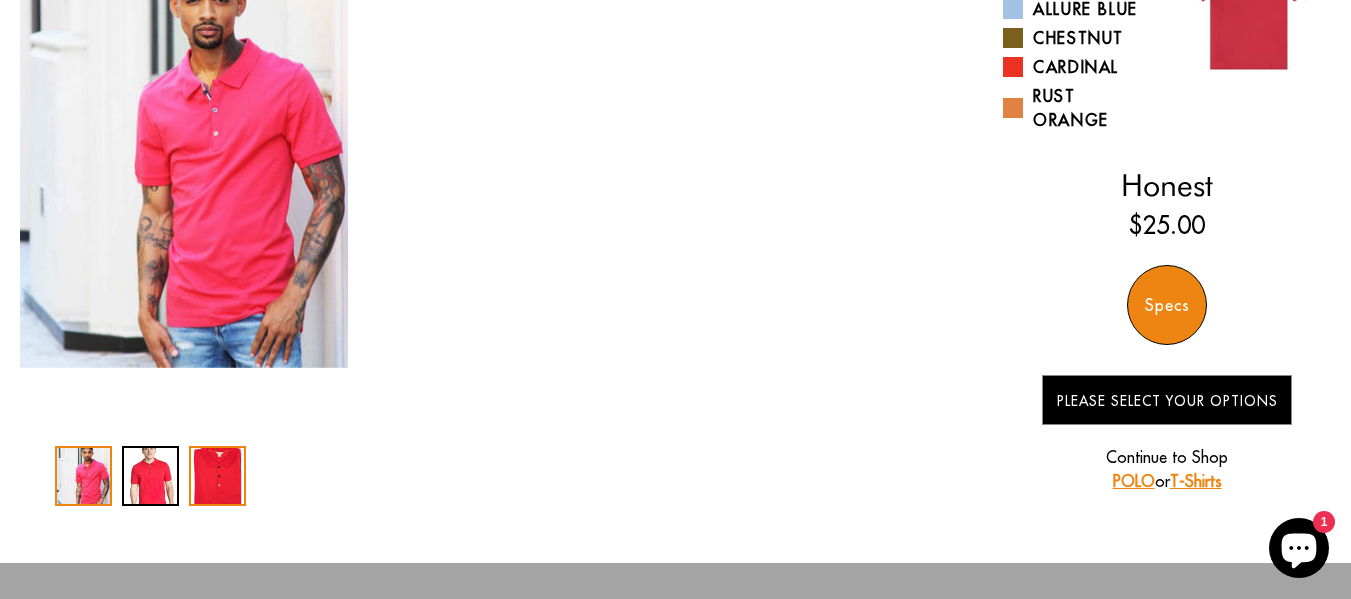 click at bounding box center [217, 476] 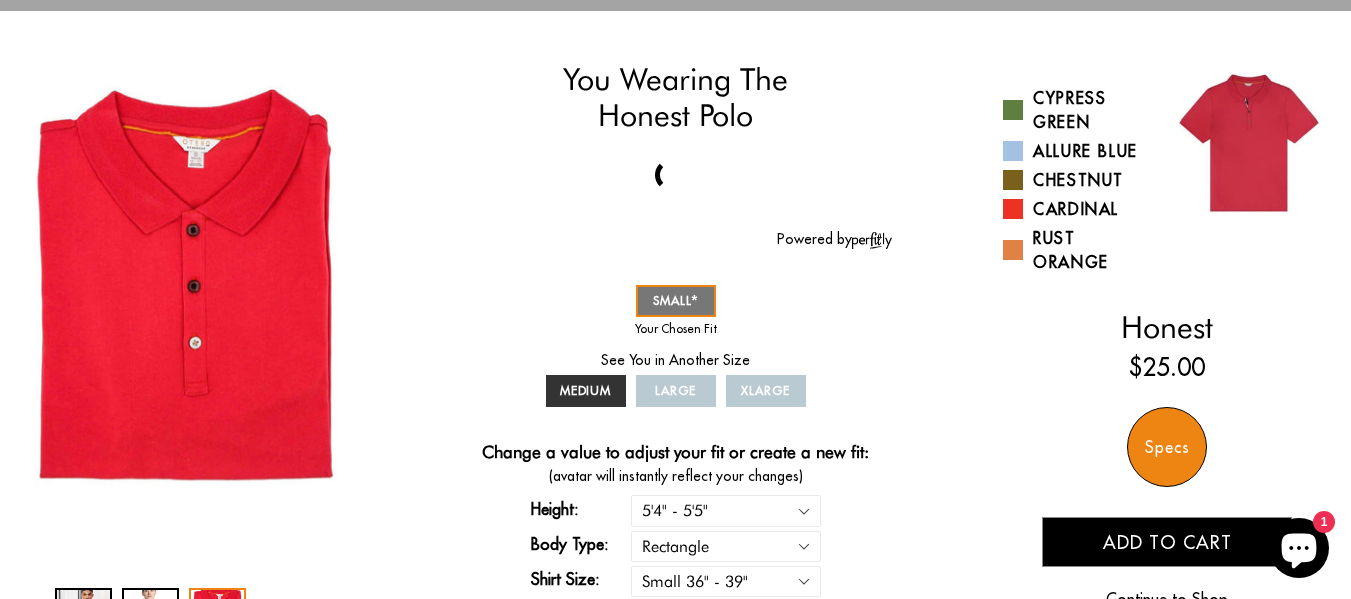 scroll, scrollTop: 100, scrollLeft: 0, axis: vertical 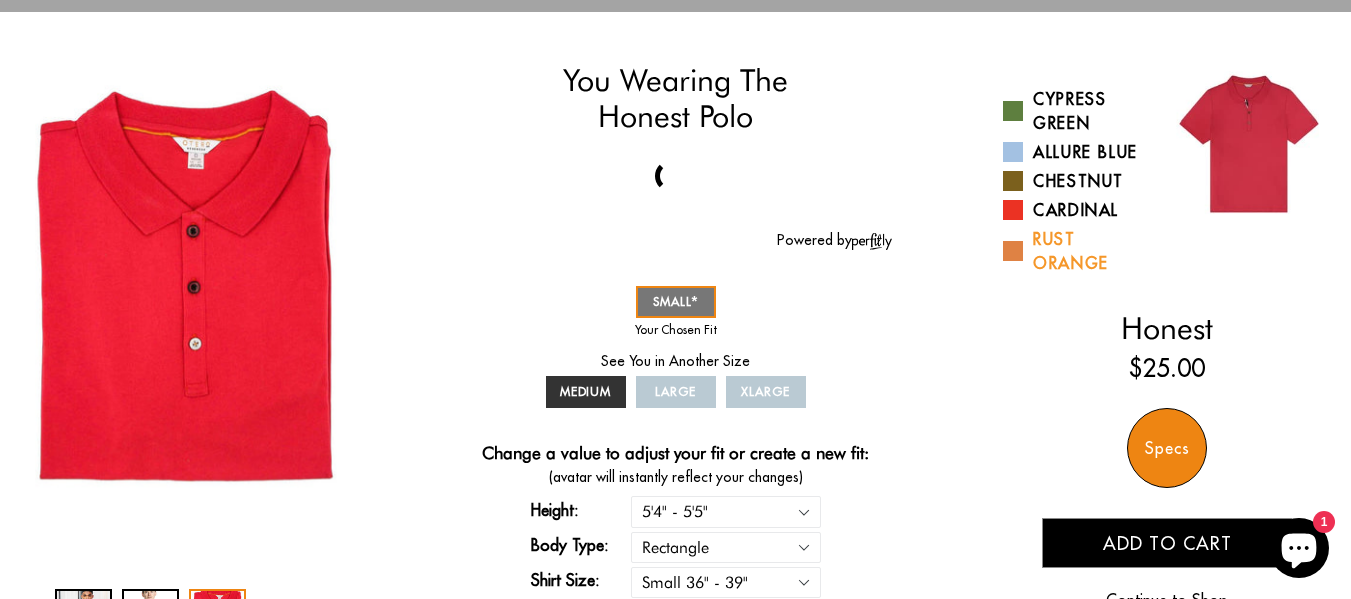click at bounding box center (1013, 251) 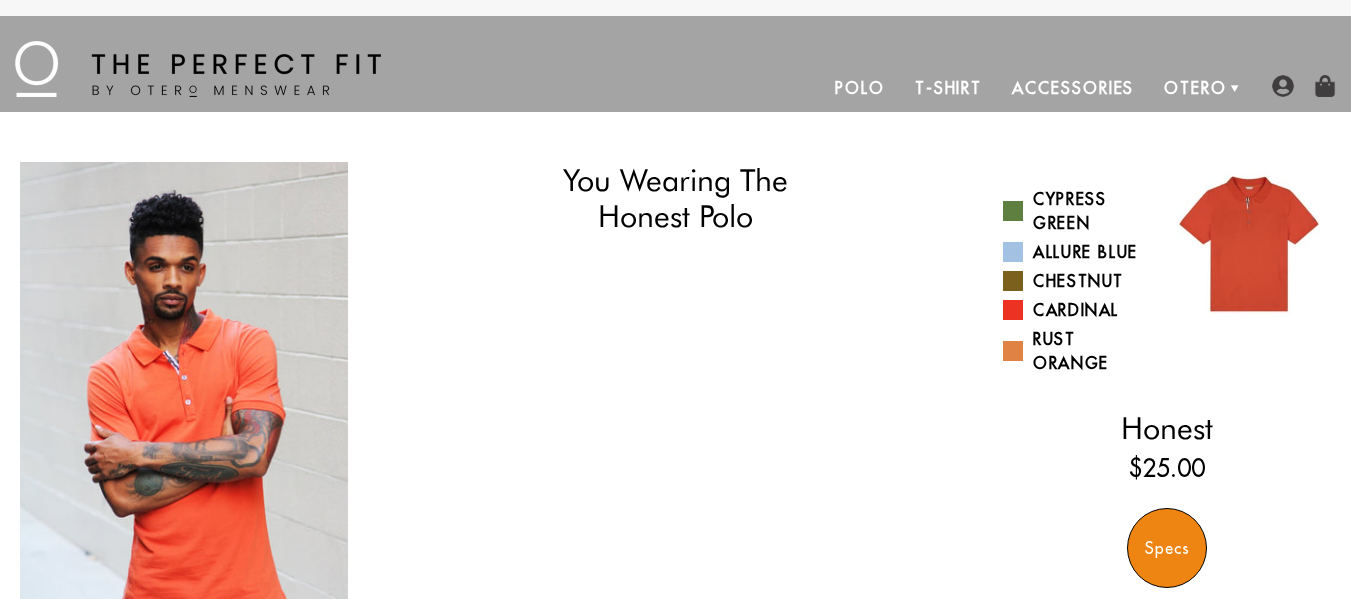 scroll, scrollTop: 0, scrollLeft: 0, axis: both 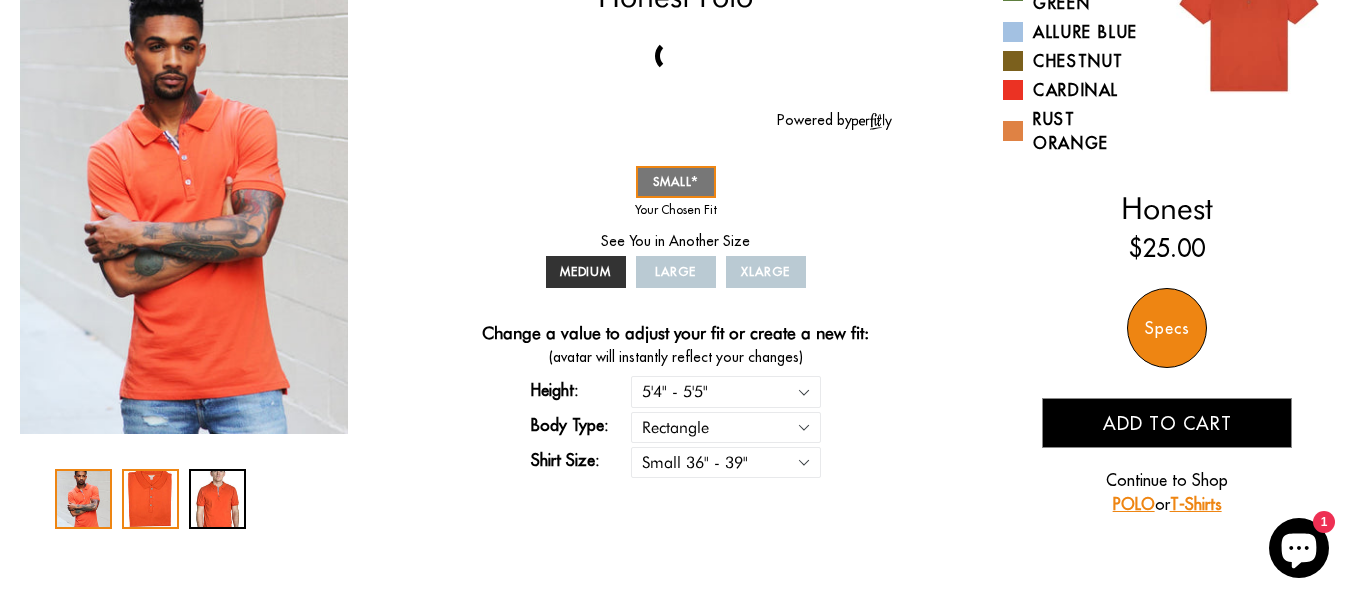 click at bounding box center (150, 499) 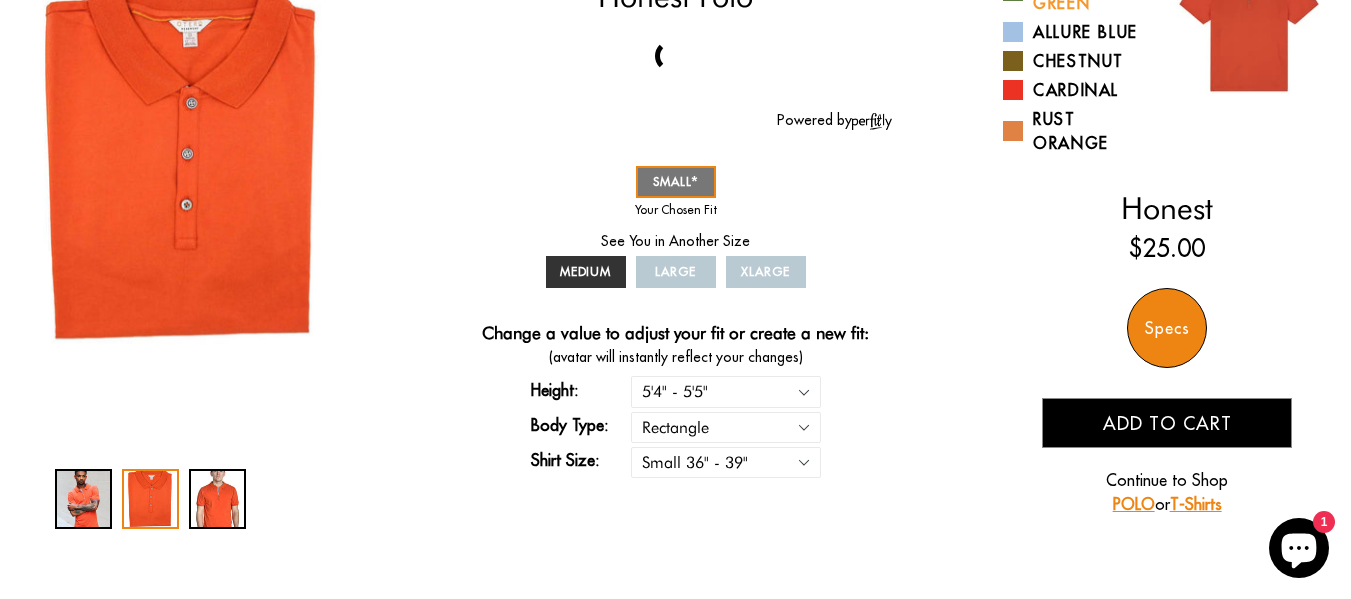 click on "Cypress Green" at bounding box center (1077, -9) 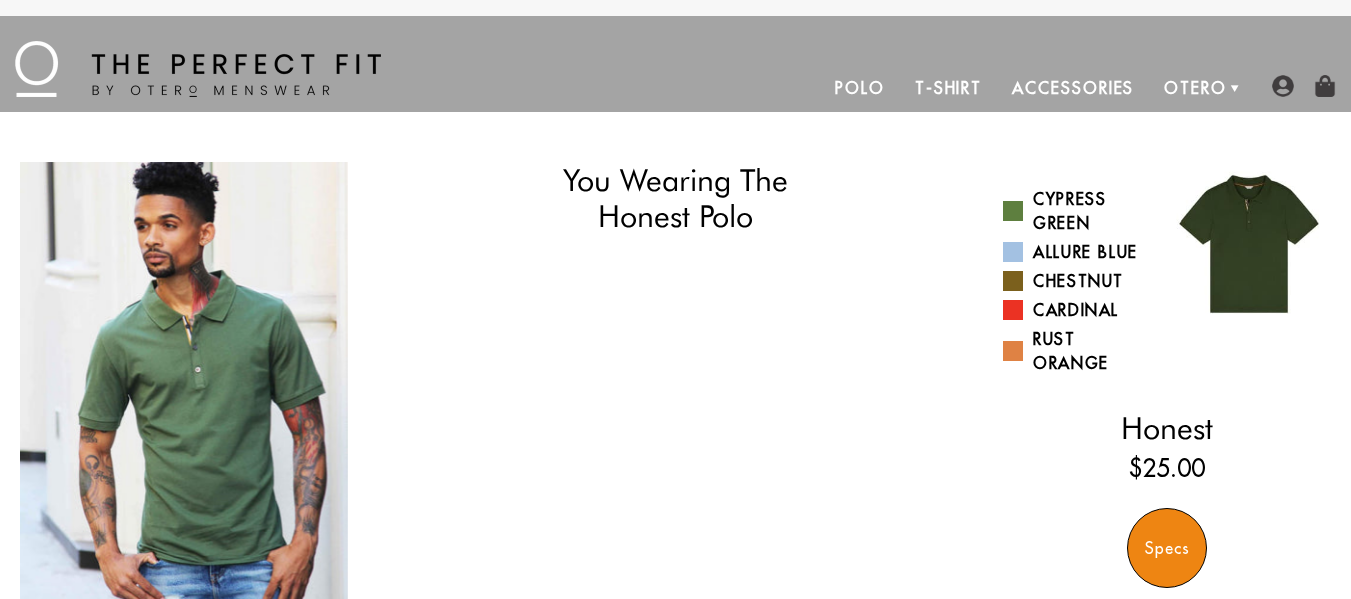 scroll, scrollTop: 98, scrollLeft: 0, axis: vertical 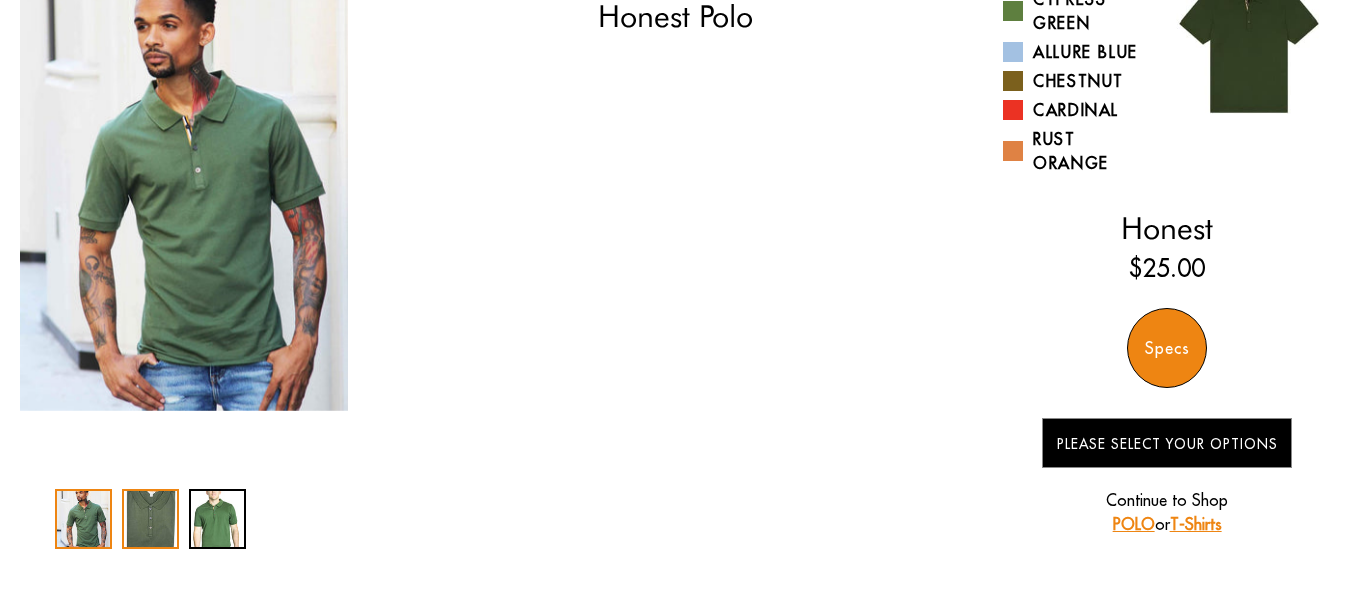 click at bounding box center (150, 519) 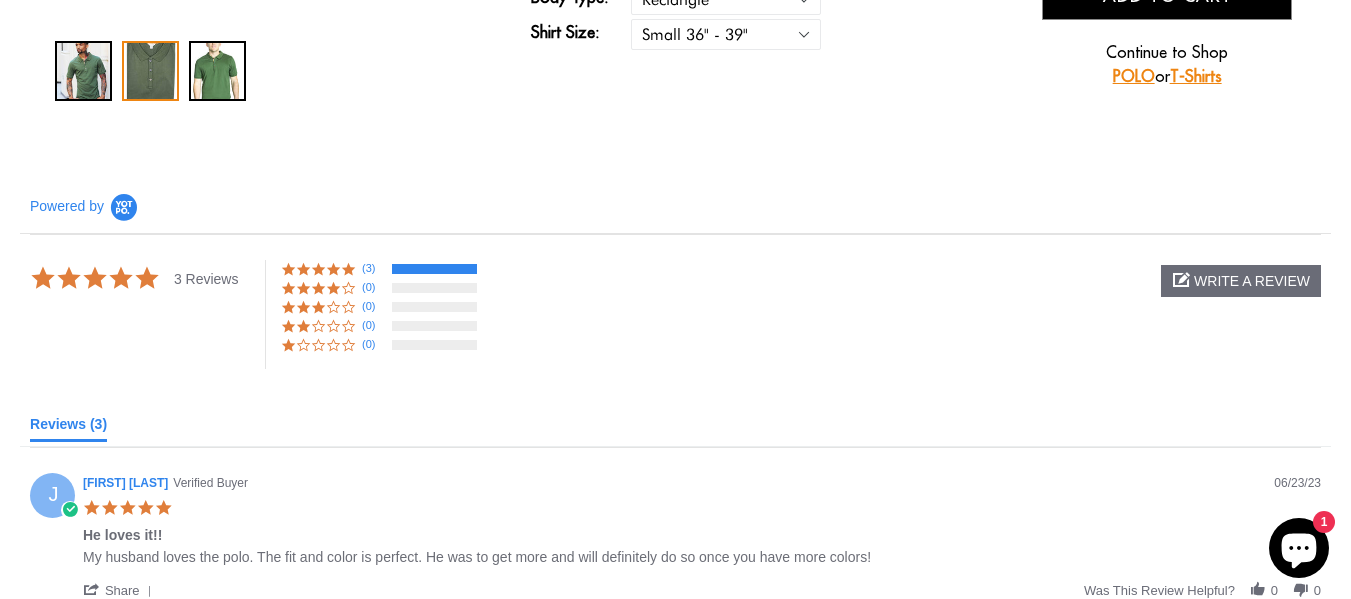 scroll, scrollTop: 0, scrollLeft: 0, axis: both 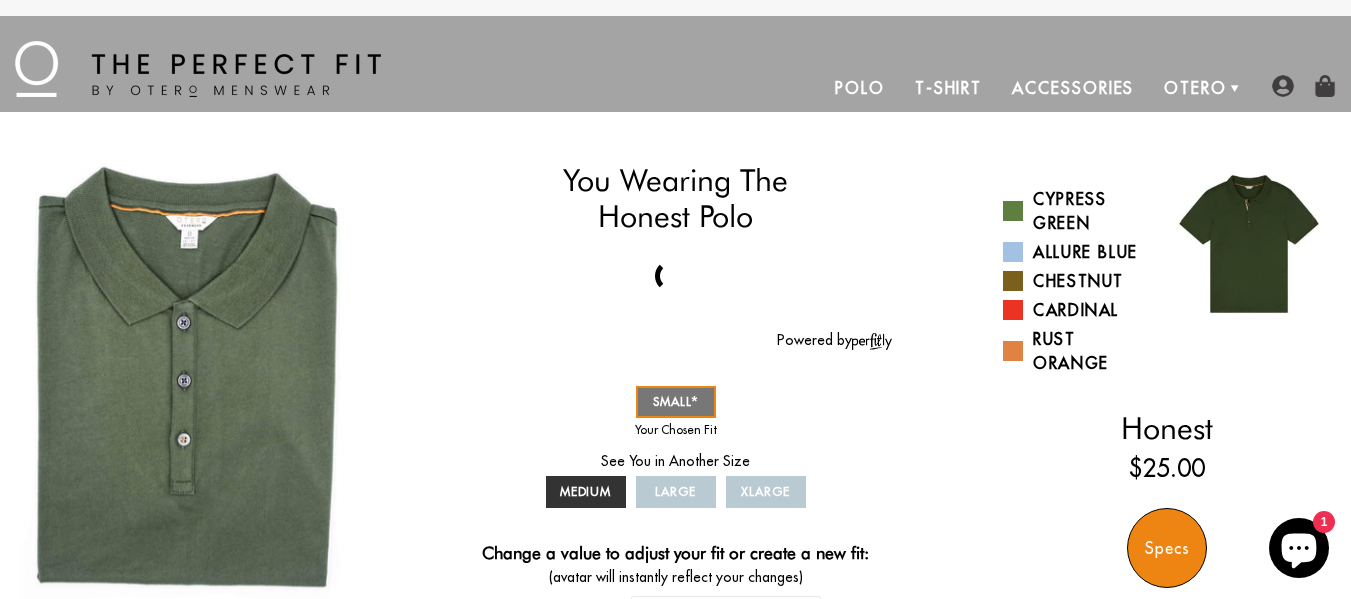 click on "Accessories" at bounding box center [1073, 88] 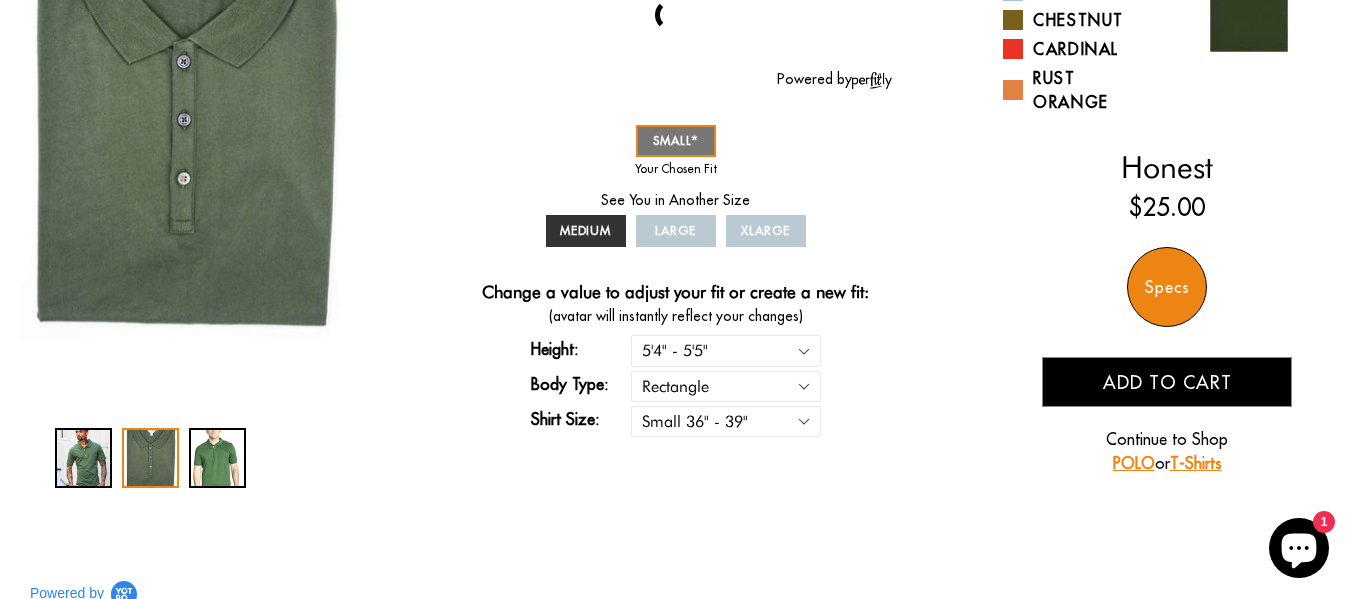 scroll, scrollTop: 263, scrollLeft: 0, axis: vertical 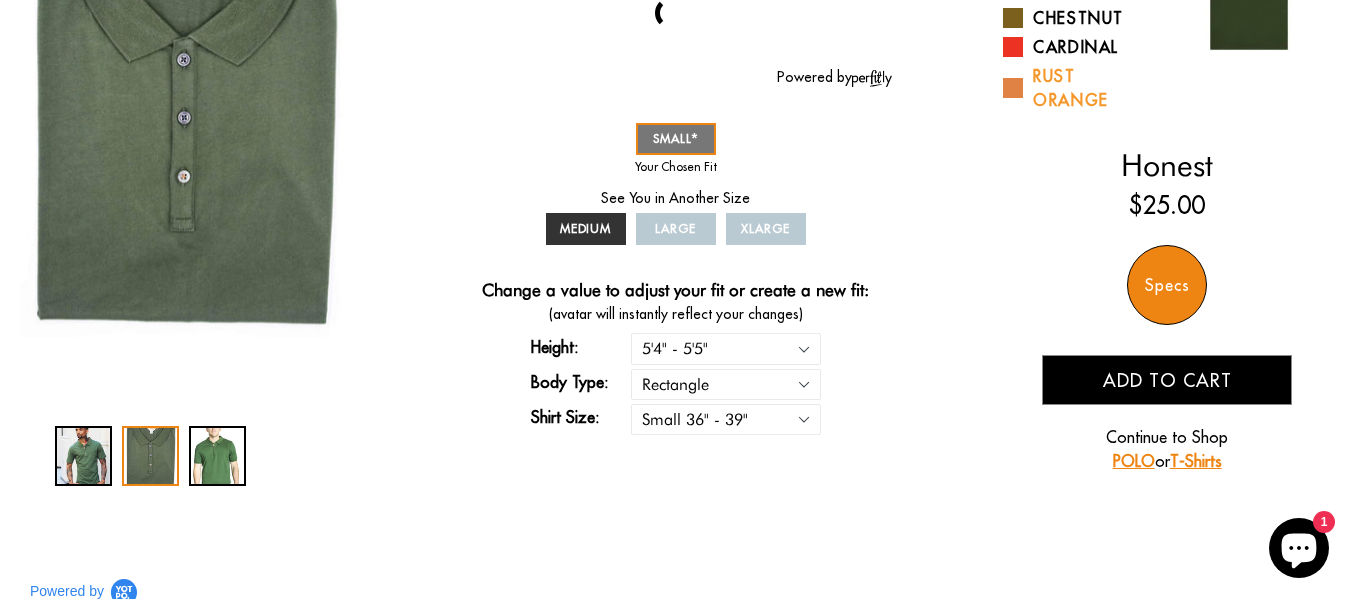click at bounding box center (1013, 88) 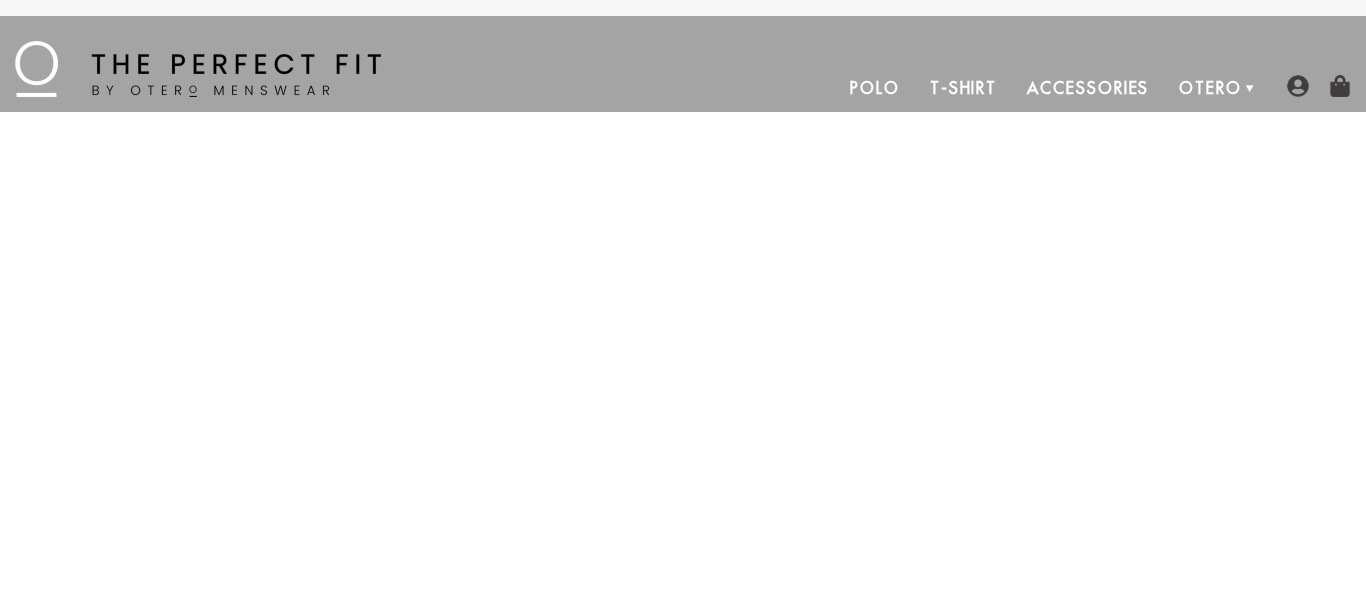 scroll, scrollTop: 0, scrollLeft: 0, axis: both 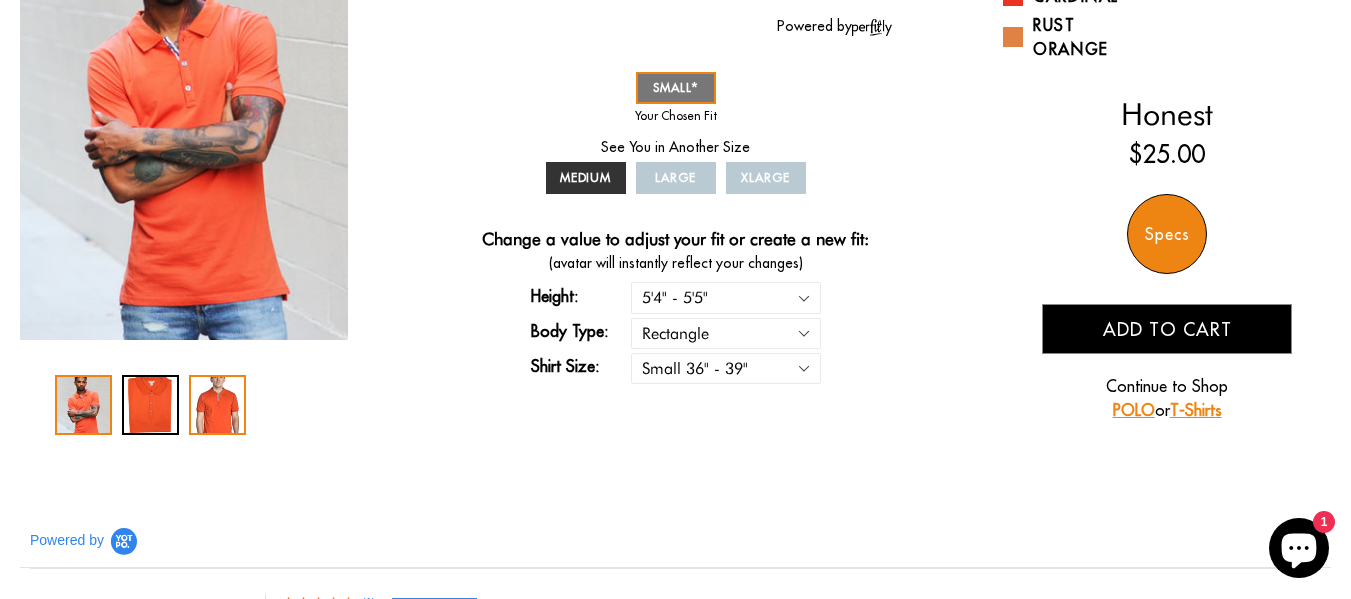 click at bounding box center (217, 405) 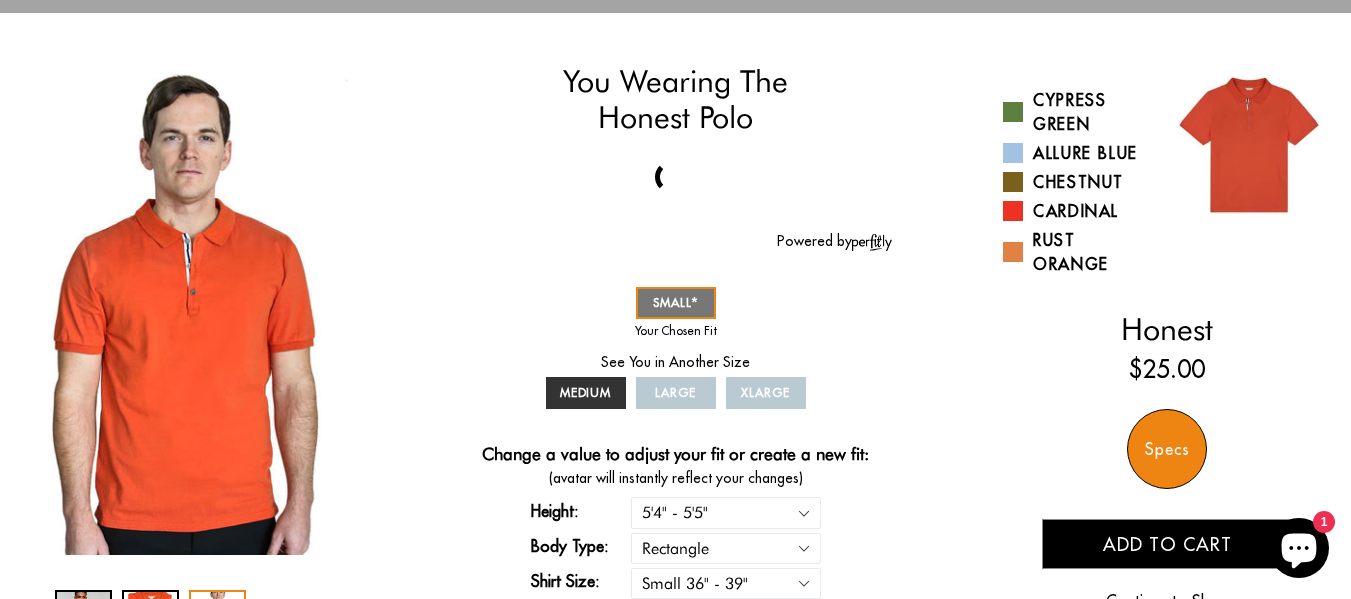 scroll, scrollTop: 96, scrollLeft: 0, axis: vertical 